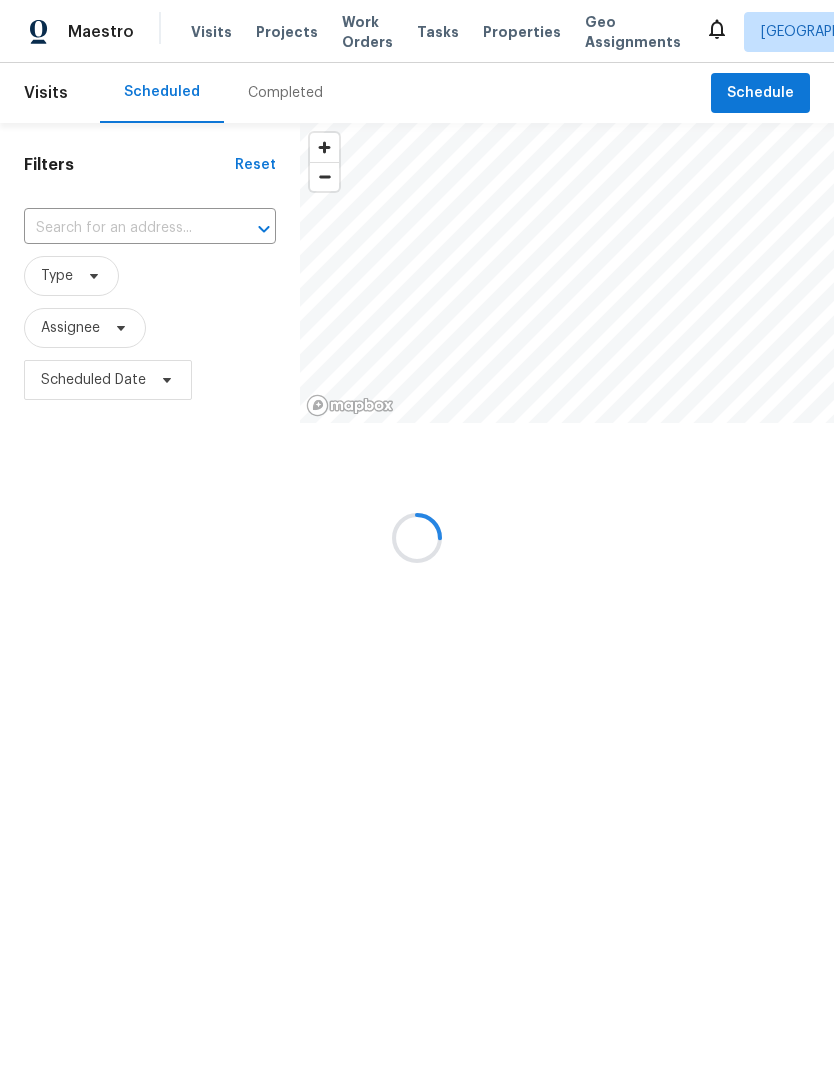 scroll, scrollTop: 0, scrollLeft: 0, axis: both 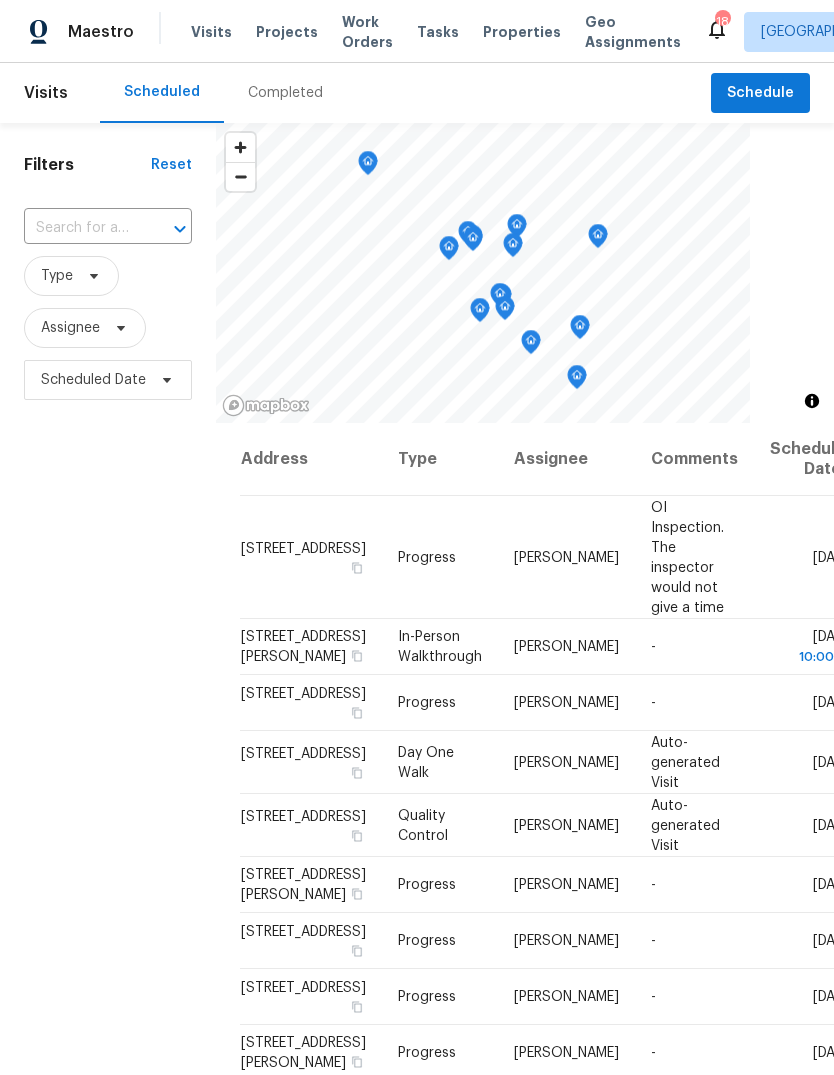 click on "Properties" at bounding box center [522, 32] 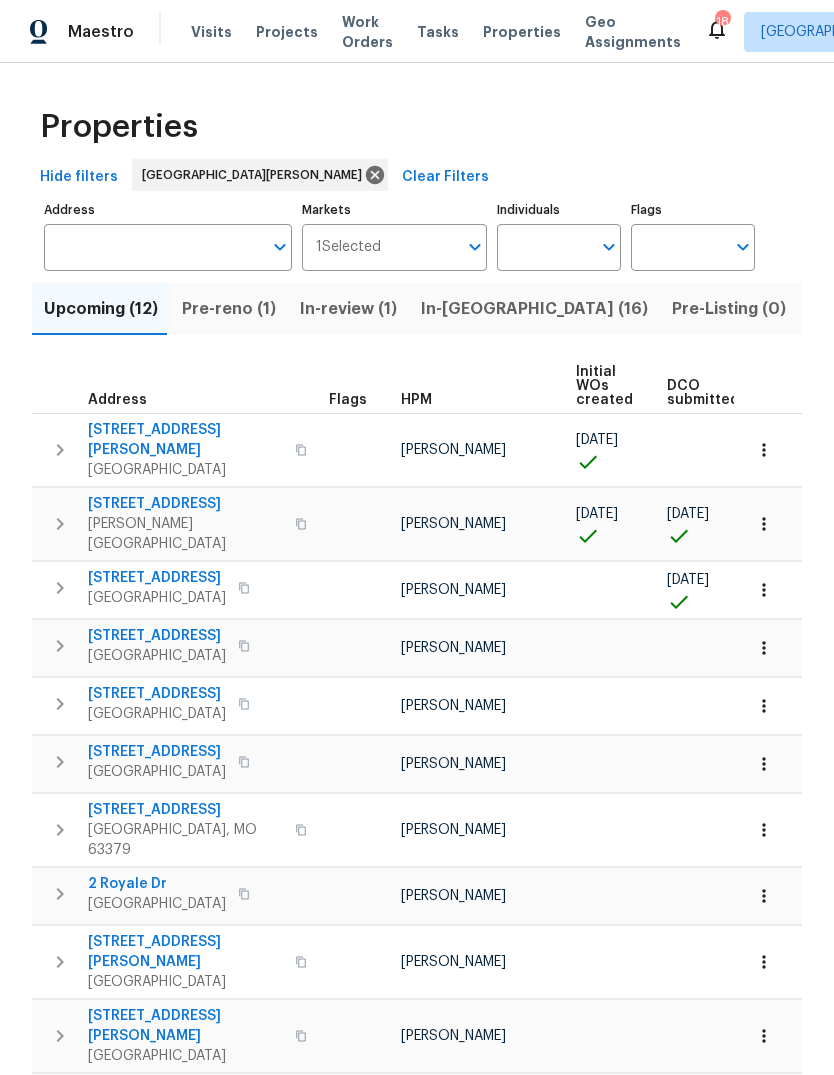 click on "Listed (37)" at bounding box center (852, 309) 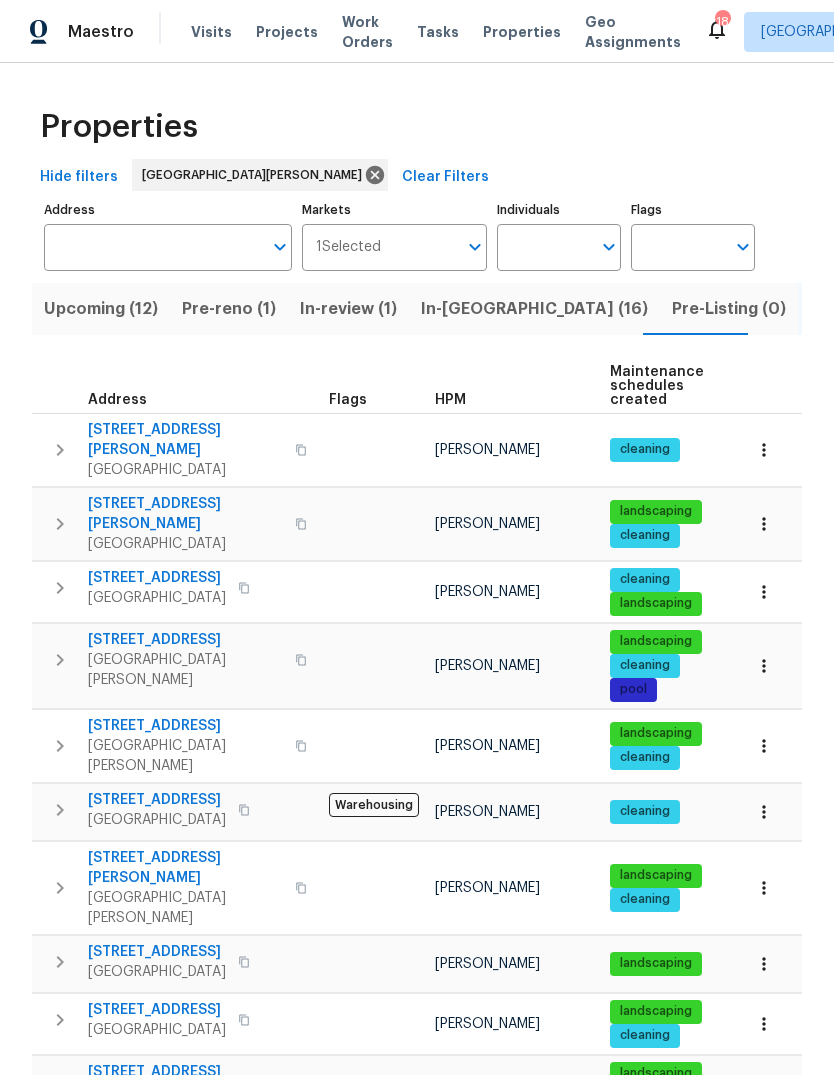 scroll, scrollTop: 0, scrollLeft: 0, axis: both 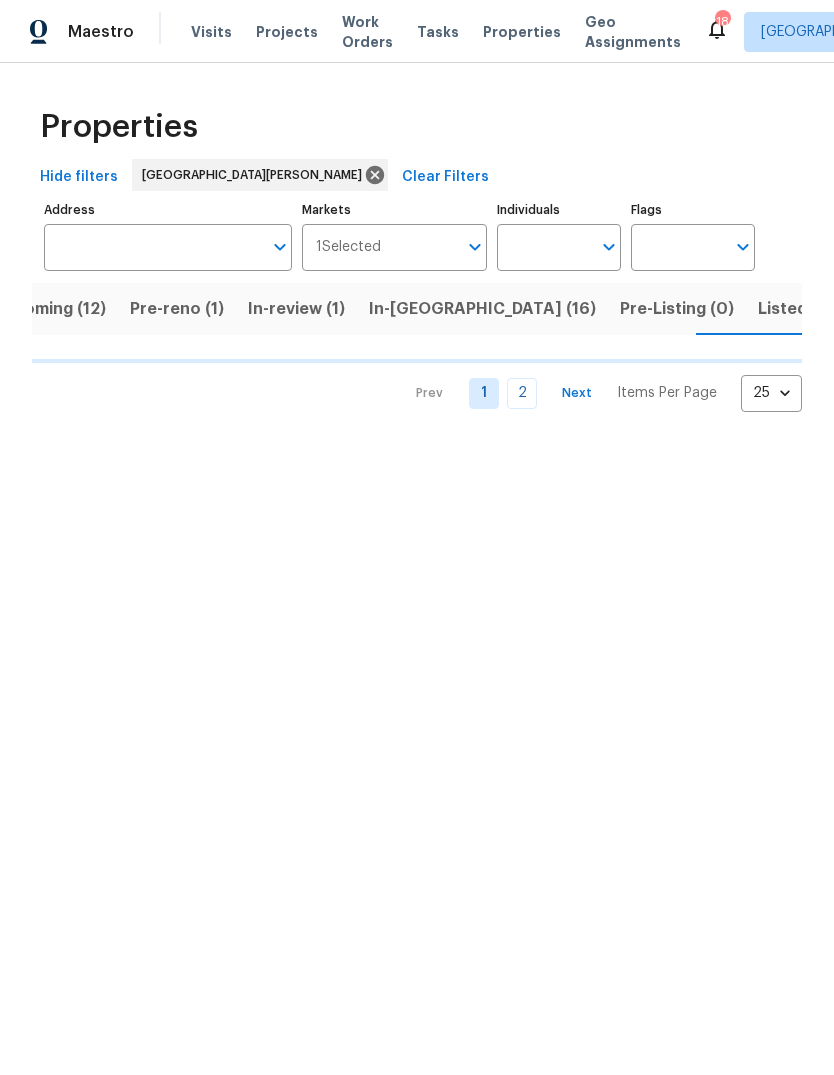 click on "In-[GEOGRAPHIC_DATA] (16)" at bounding box center (482, 309) 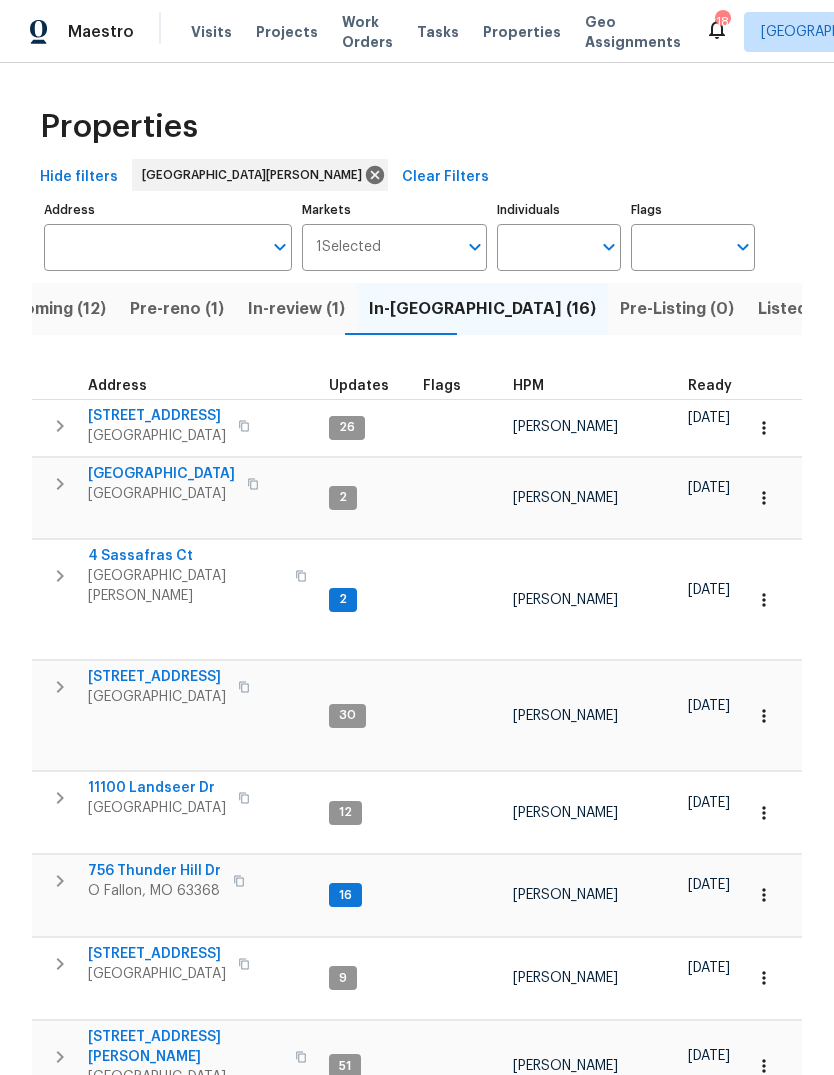 click on "HPM" at bounding box center (592, 386) 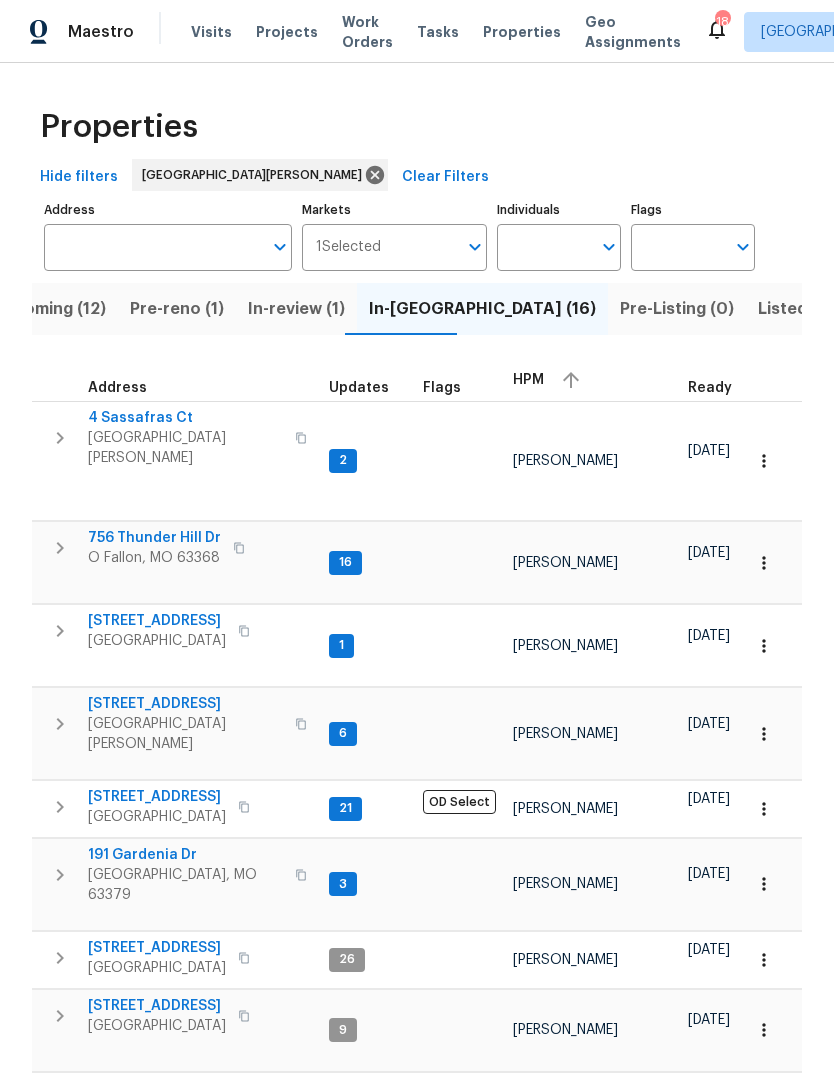 click on "HPM" at bounding box center (592, 380) 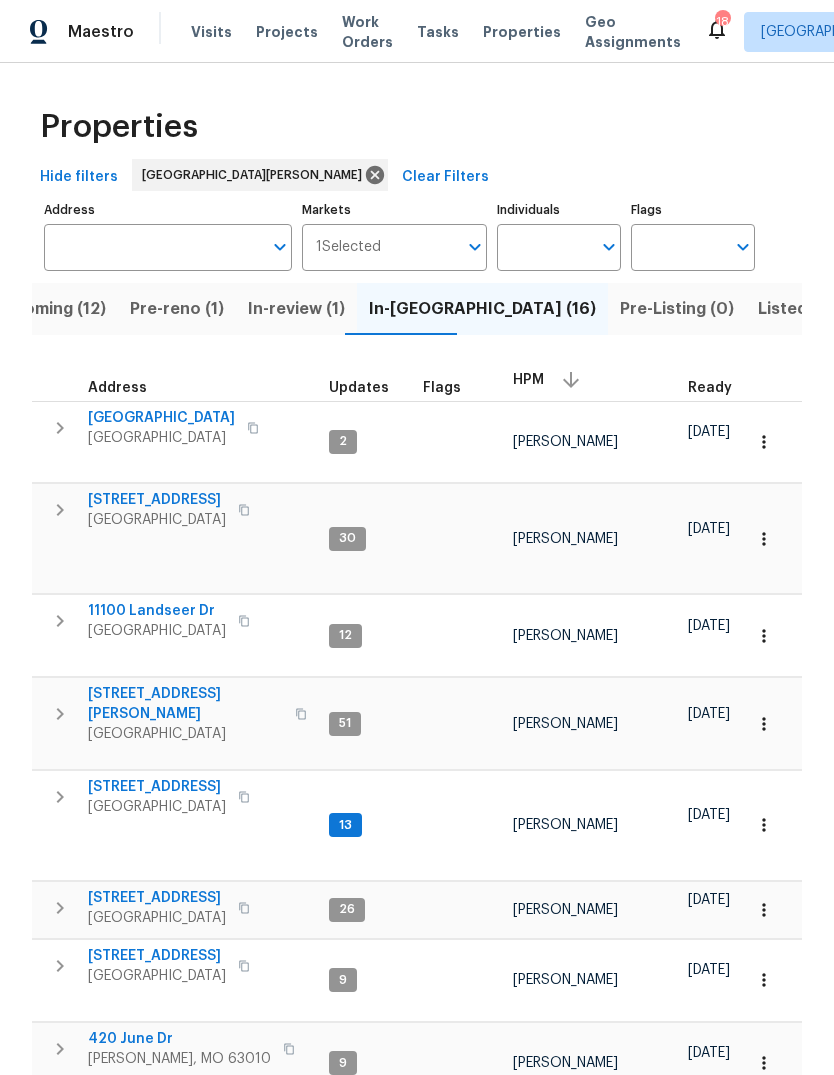 click on "[GEOGRAPHIC_DATA]" at bounding box center (161, 418) 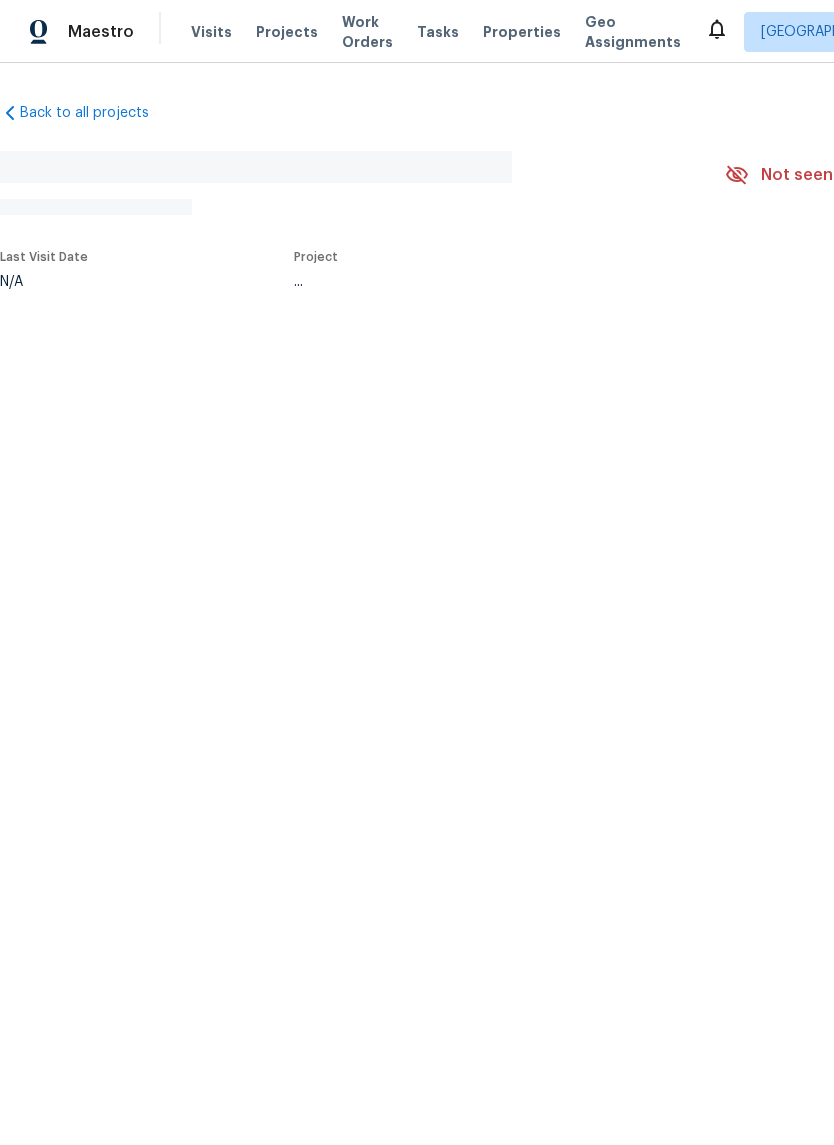 scroll, scrollTop: 0, scrollLeft: 0, axis: both 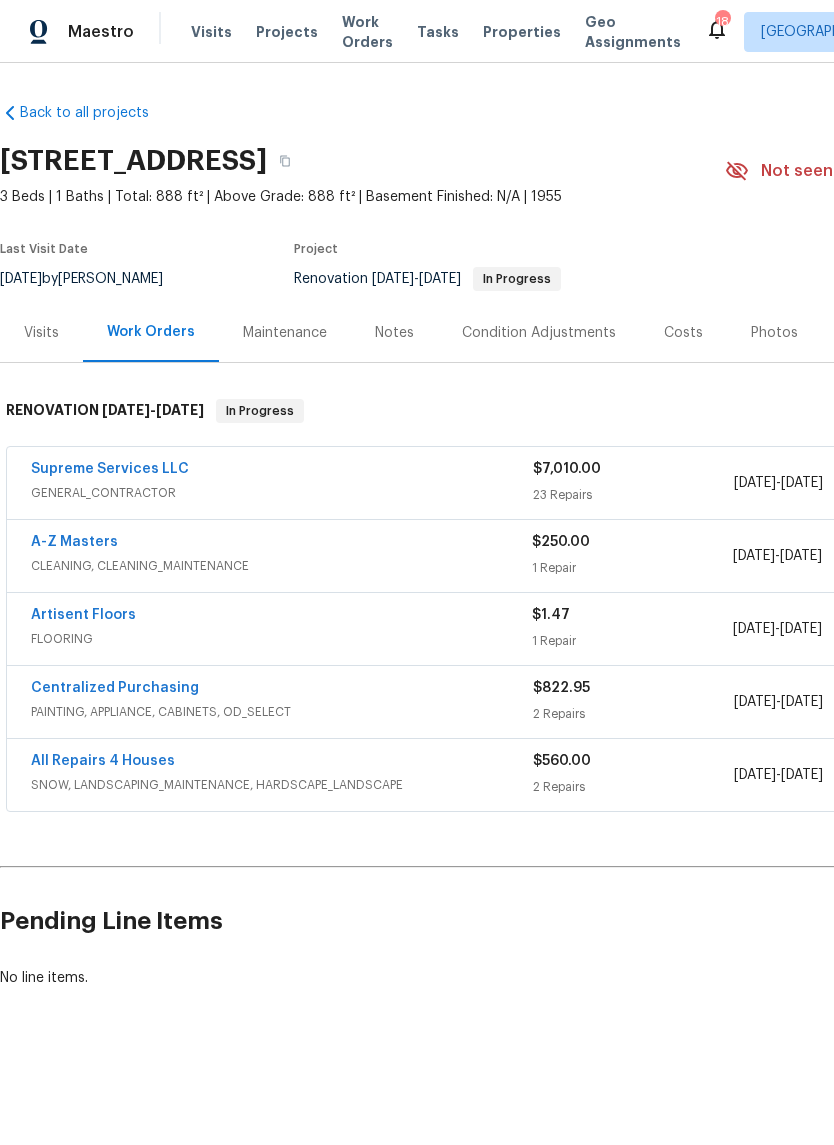 click on "Notes" at bounding box center [394, 333] 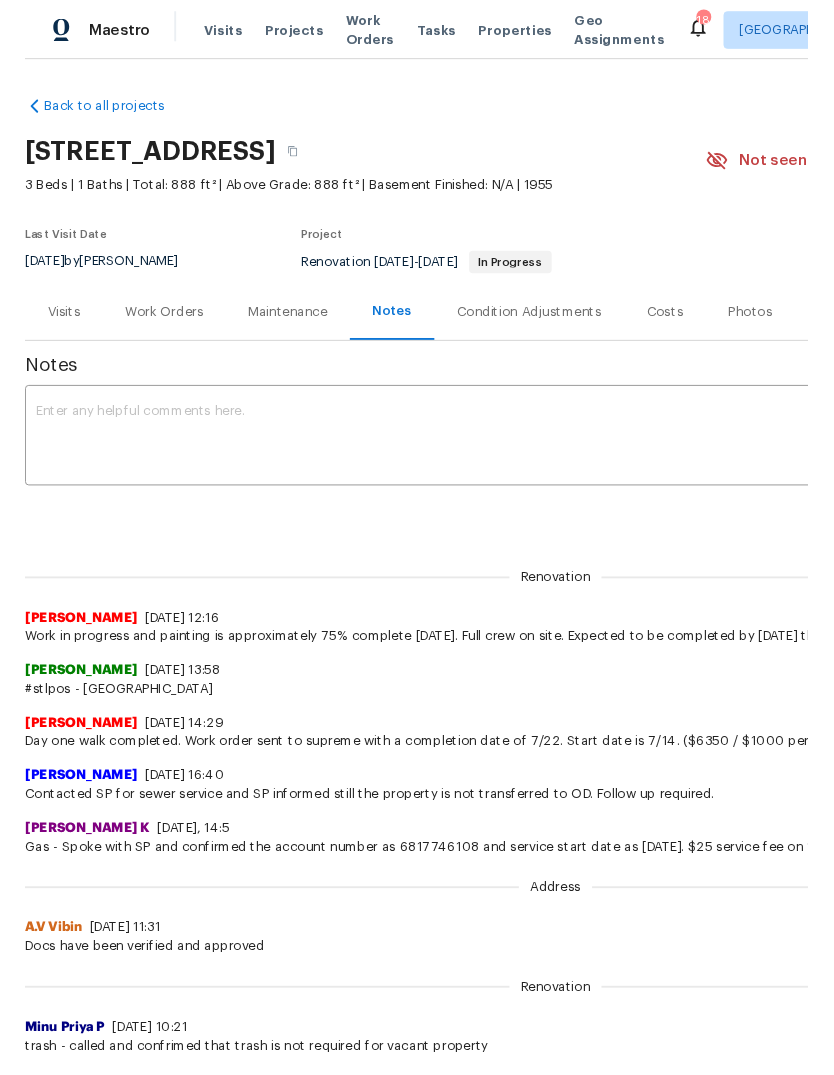 scroll, scrollTop: 0, scrollLeft: 0, axis: both 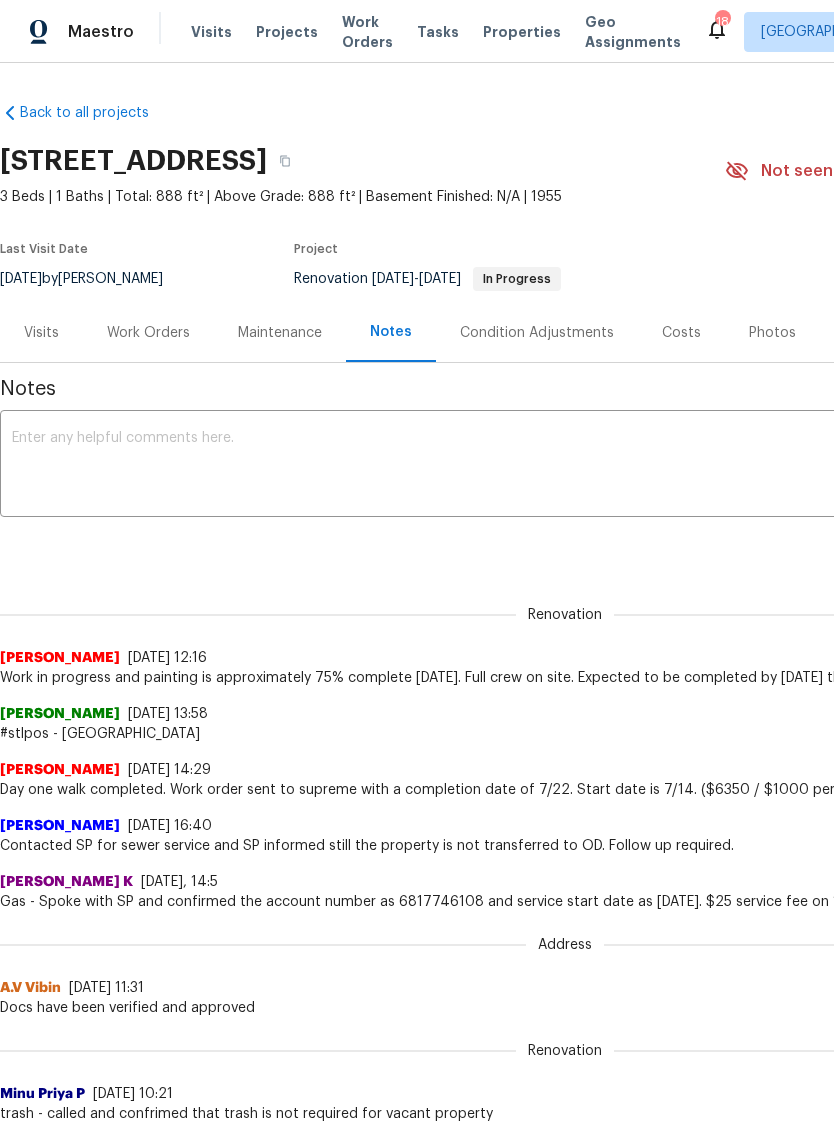 click on "Work Orders" at bounding box center (148, 333) 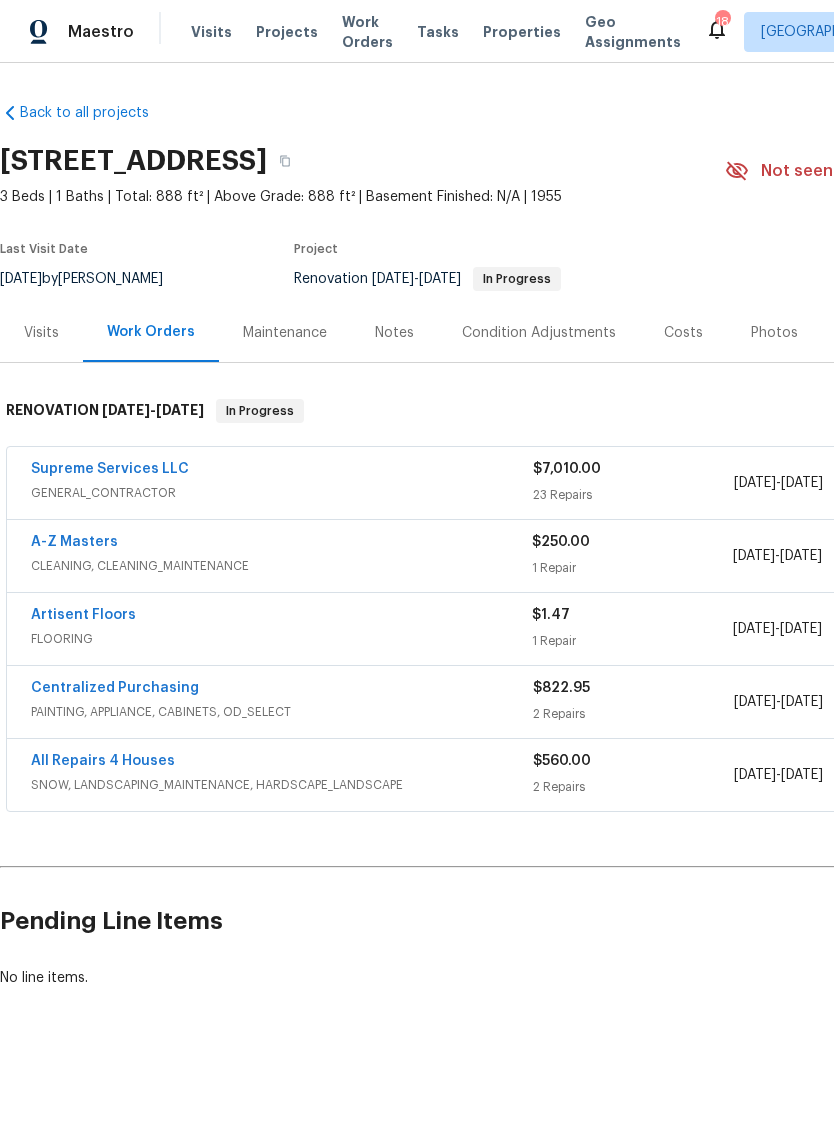 click on "Artisent Floors" at bounding box center [83, 615] 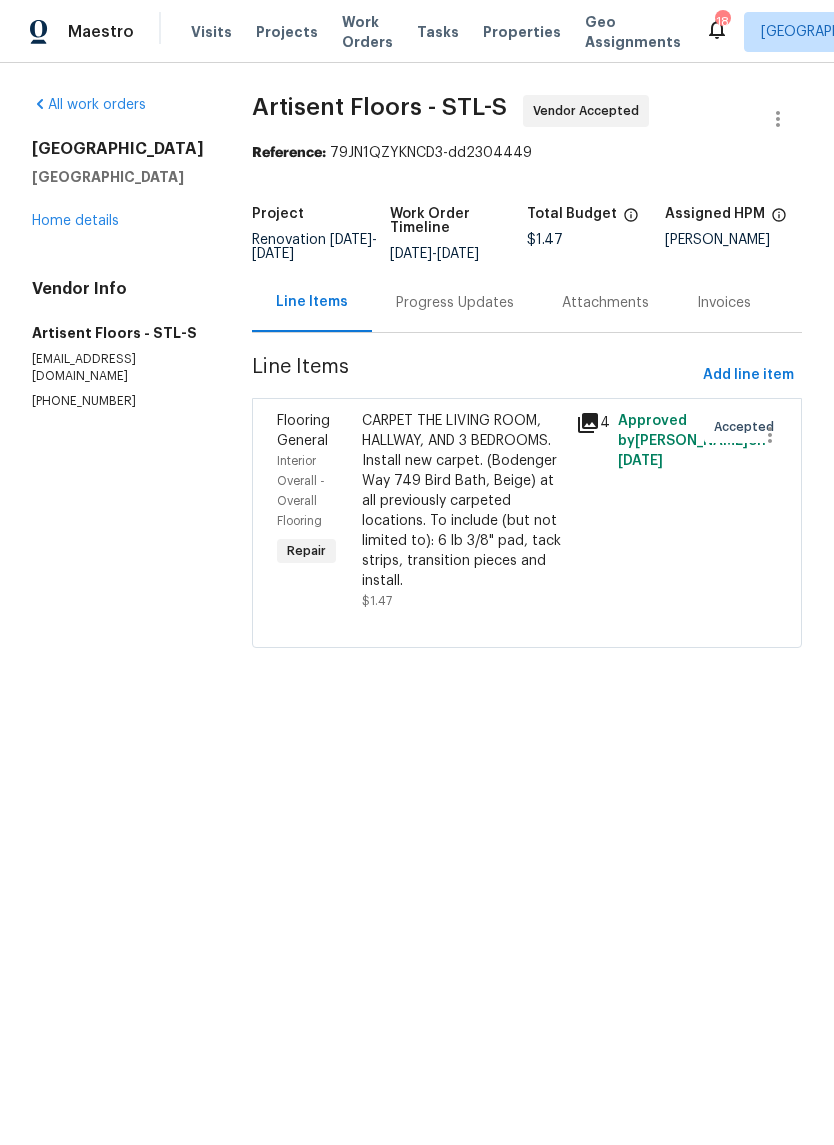 click on "Progress Updates" at bounding box center [455, 303] 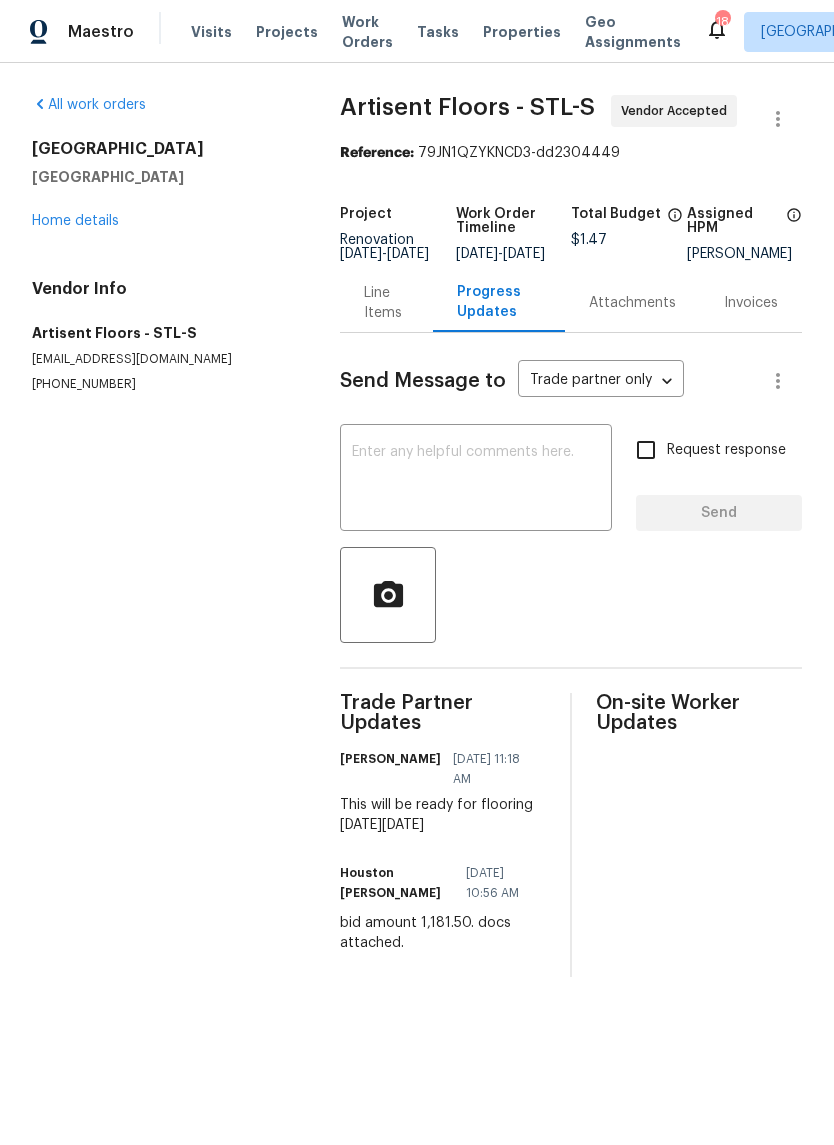 click at bounding box center (476, 480) 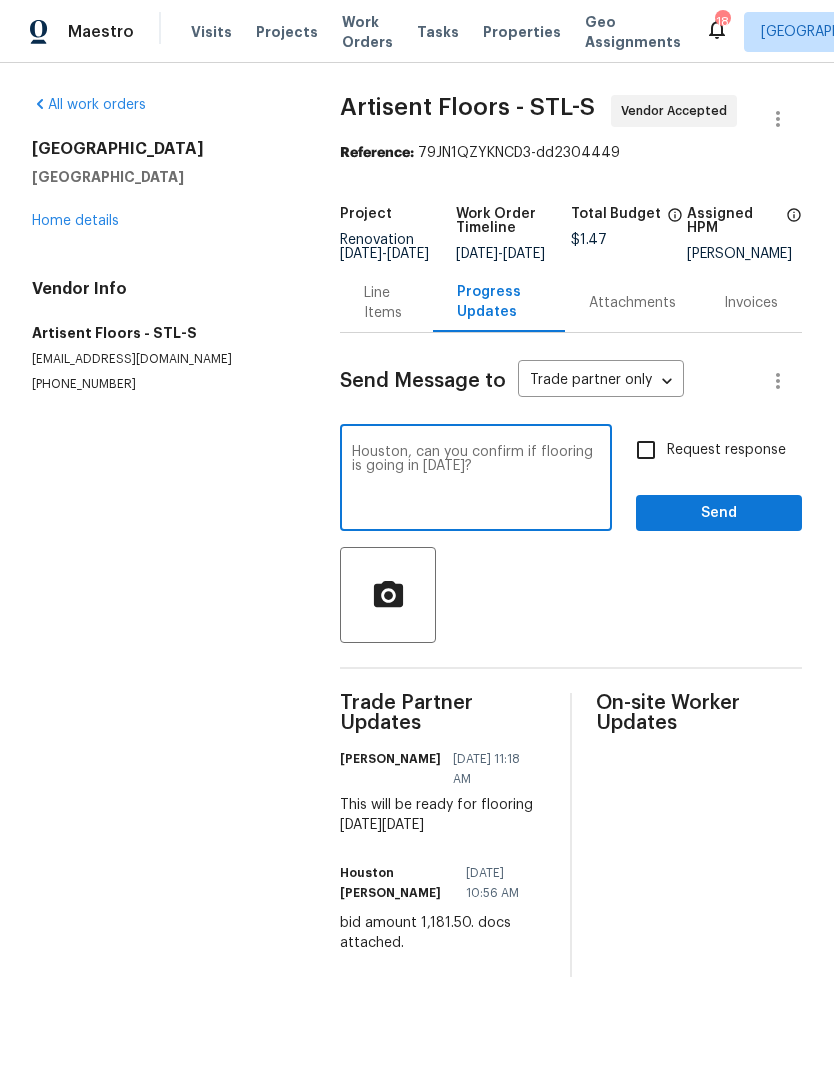 type on "Houston, can you confirm if flooring is going in tomorrow?" 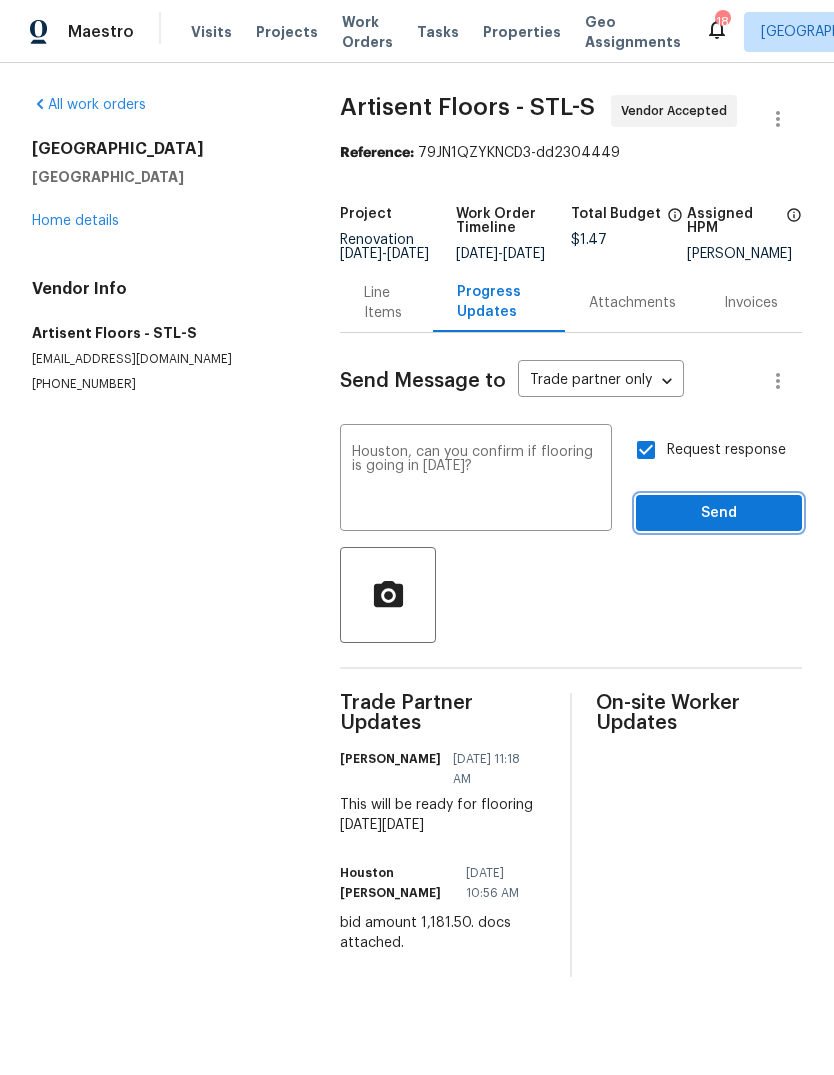click on "Send" at bounding box center [719, 513] 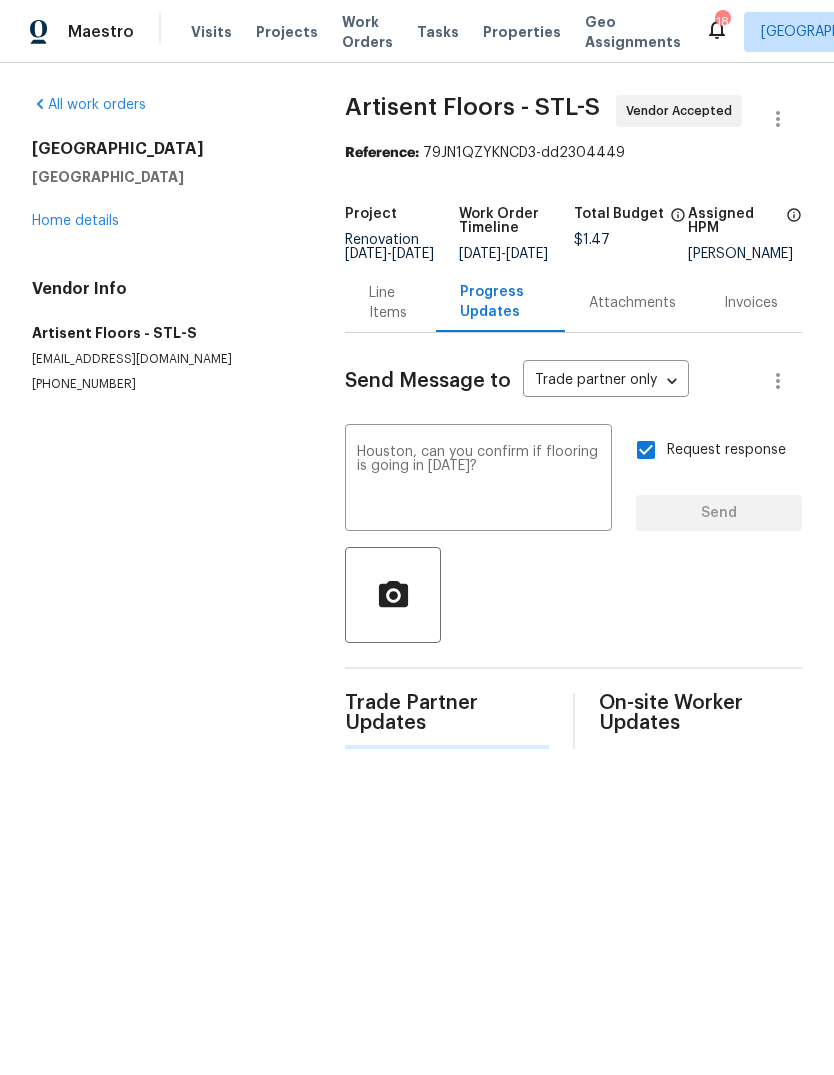 type 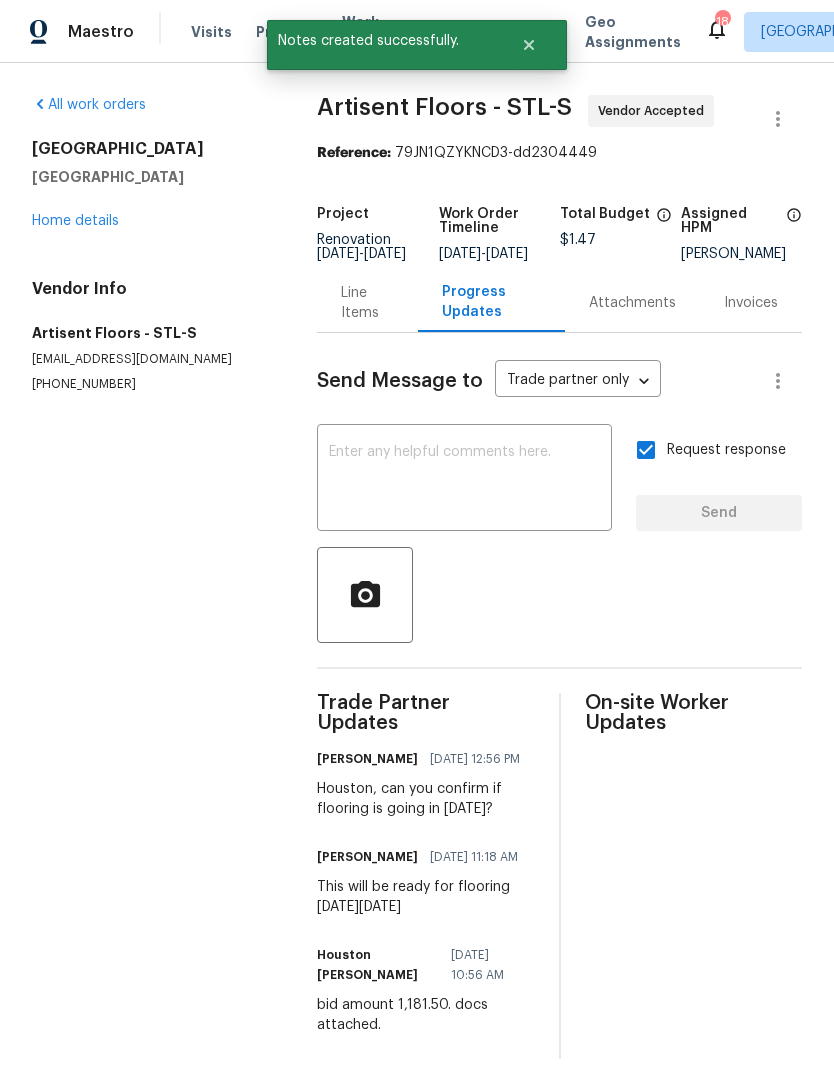 click on "Home details" at bounding box center (75, 221) 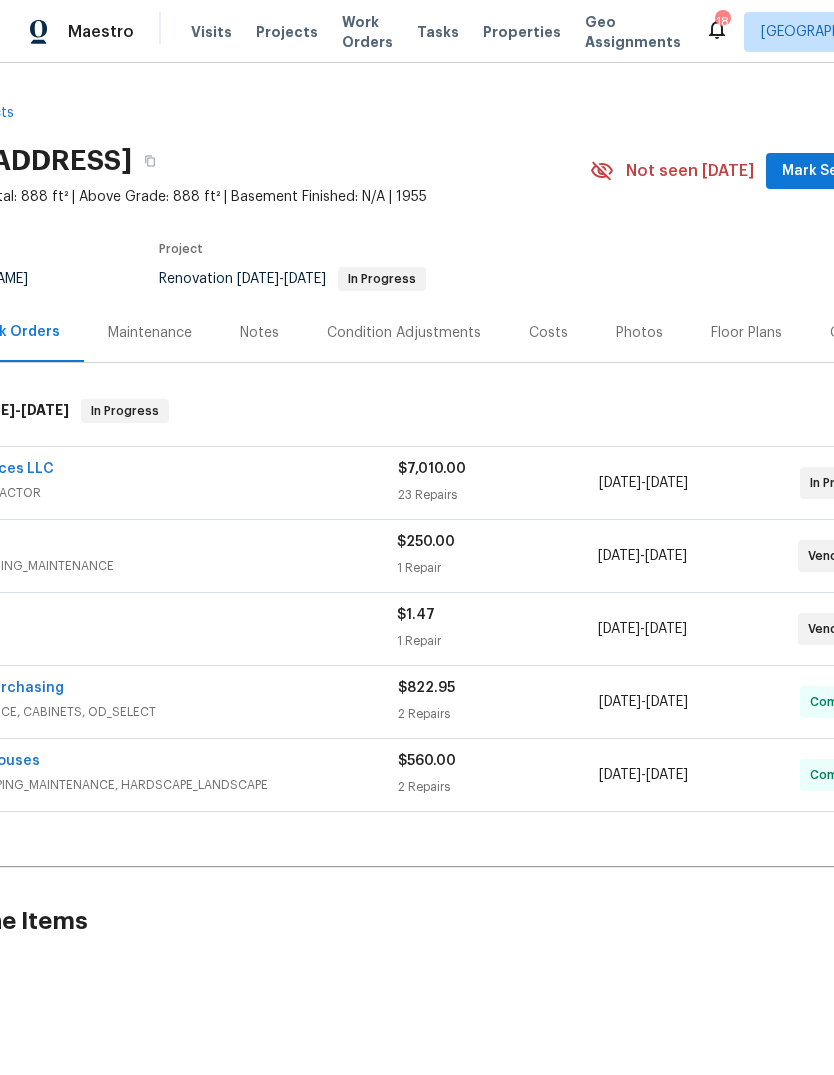 scroll, scrollTop: 0, scrollLeft: 143, axis: horizontal 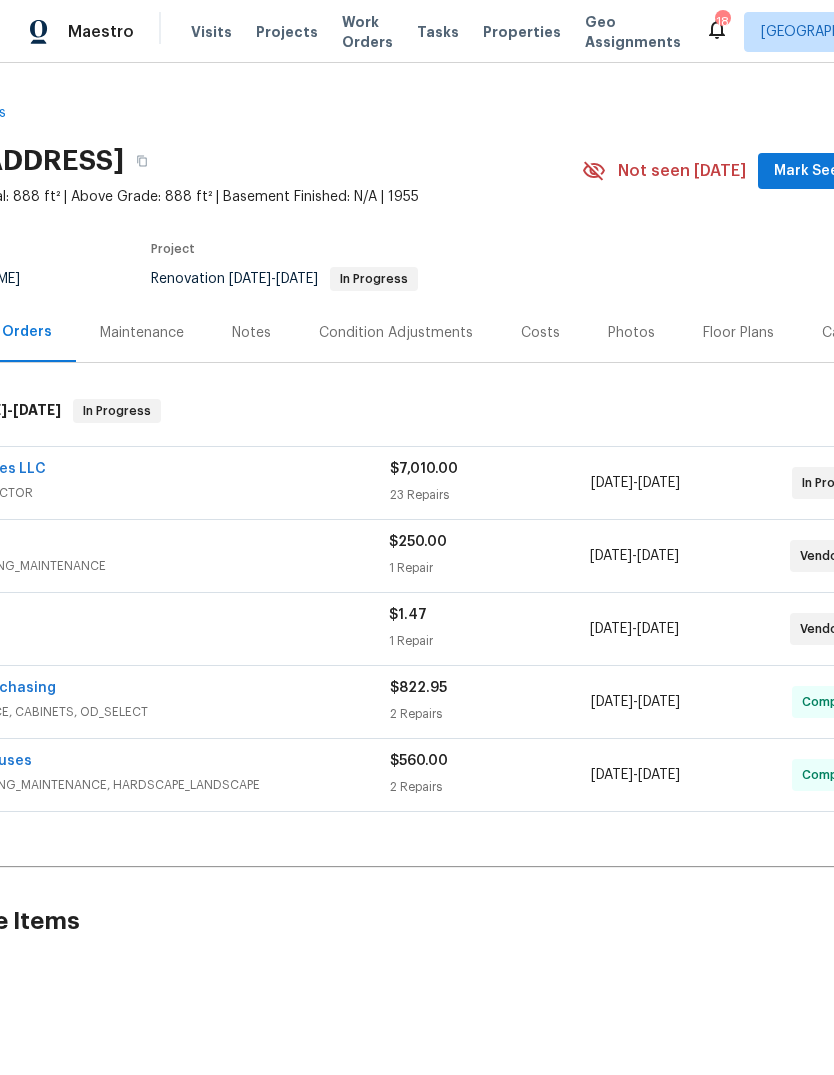 click on "Mark Seen" at bounding box center (811, 171) 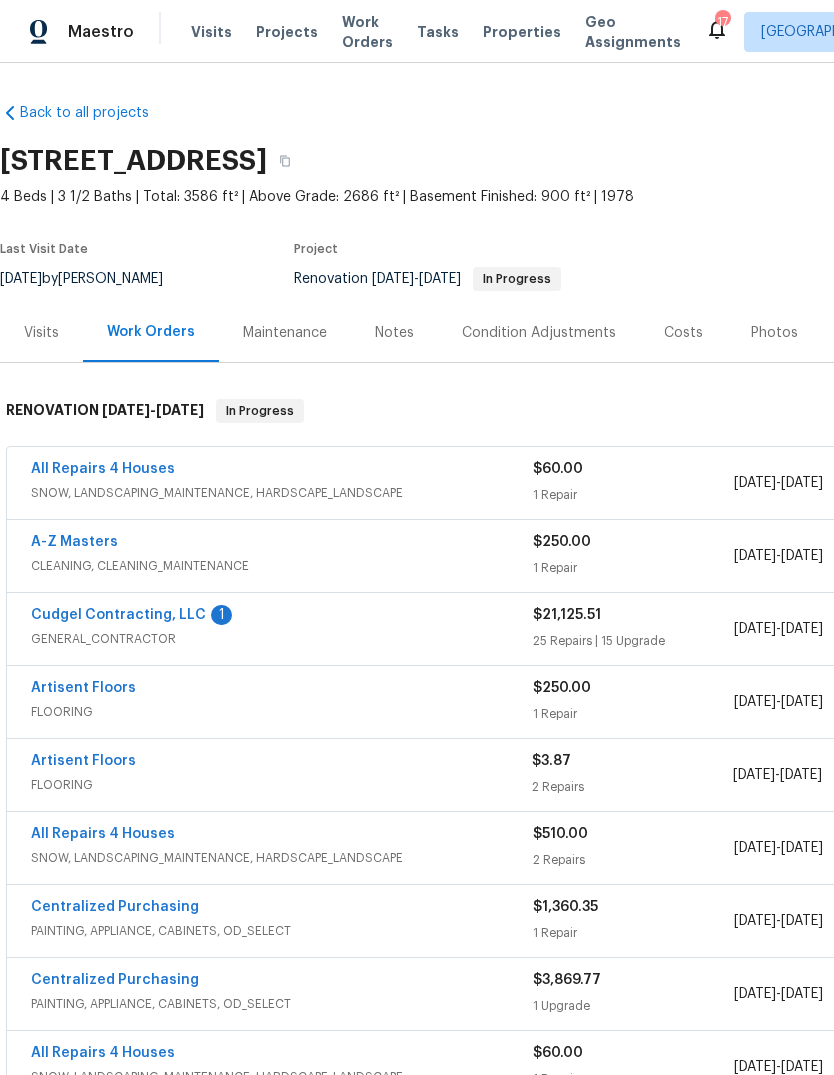 scroll, scrollTop: 0, scrollLeft: 0, axis: both 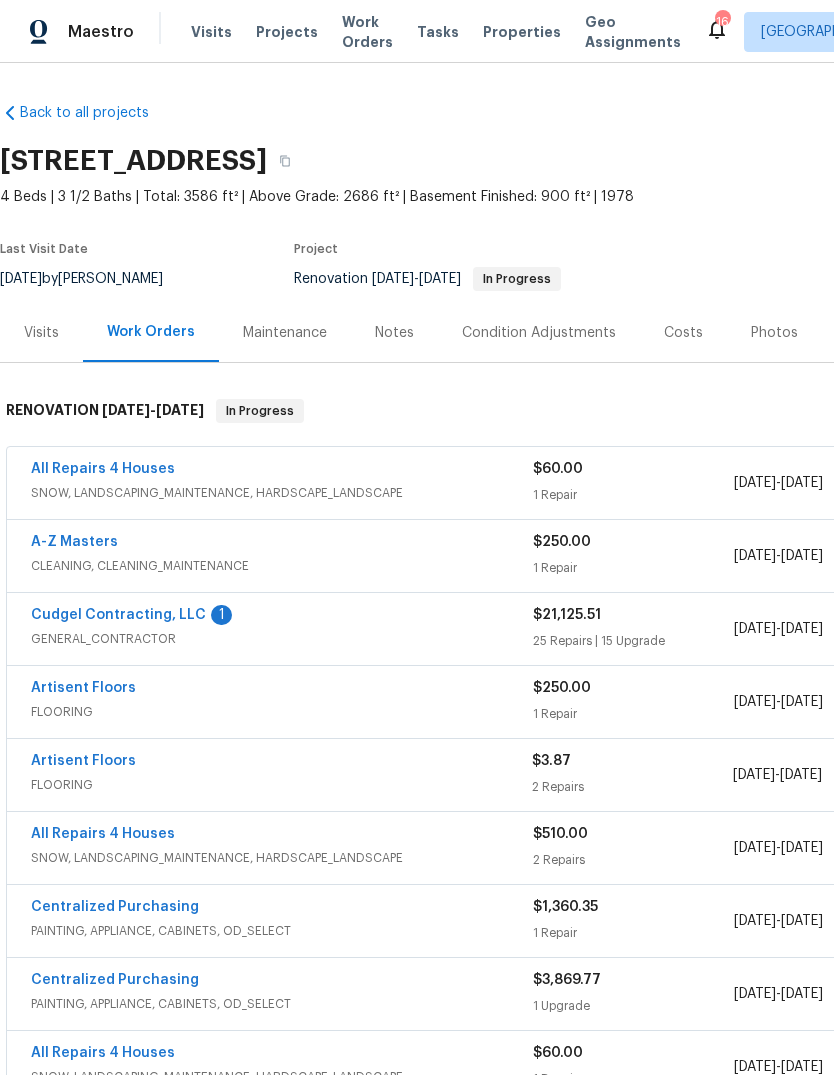 click on "Cudgel Contracting, LLC" at bounding box center [118, 615] 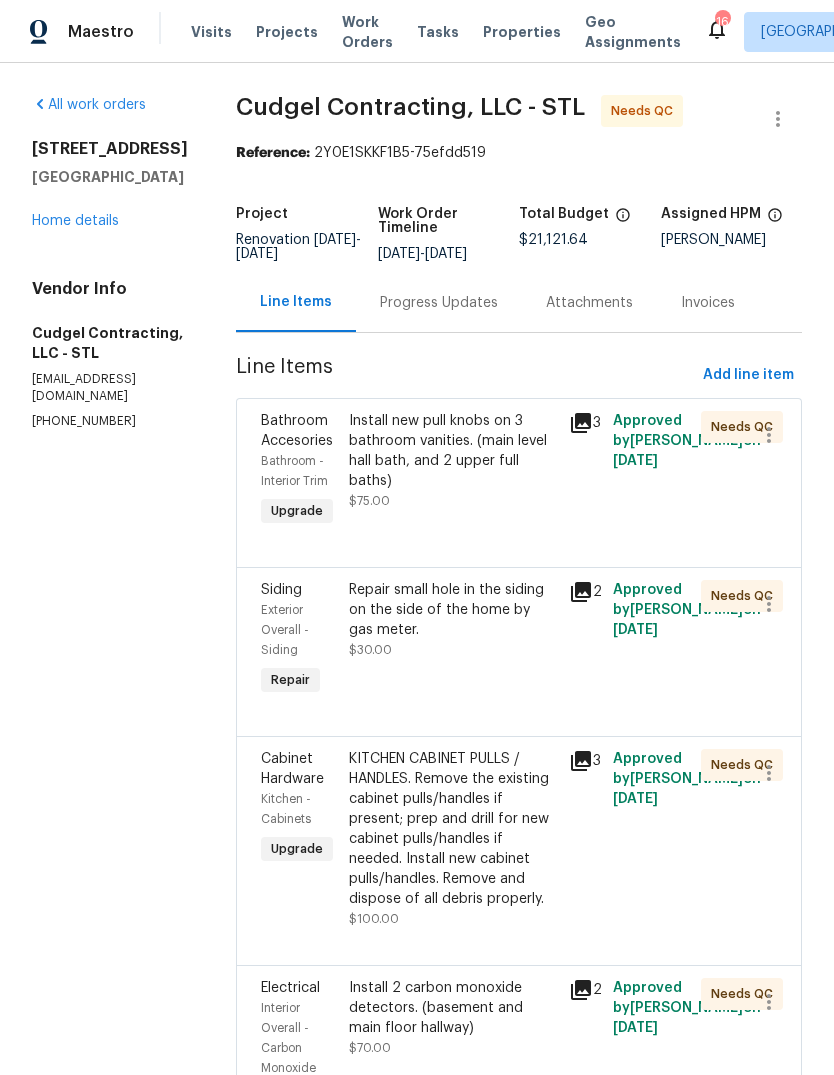 click on "Progress Updates" at bounding box center (439, 303) 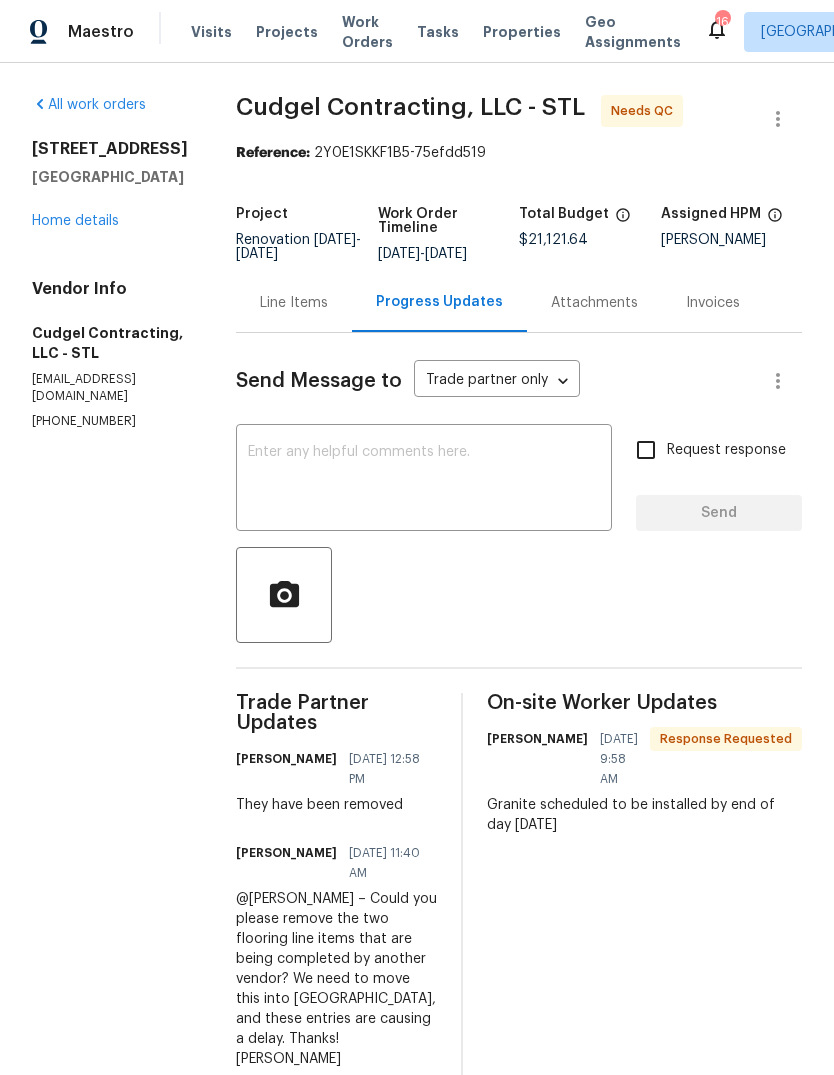 click on "Home details" at bounding box center [75, 221] 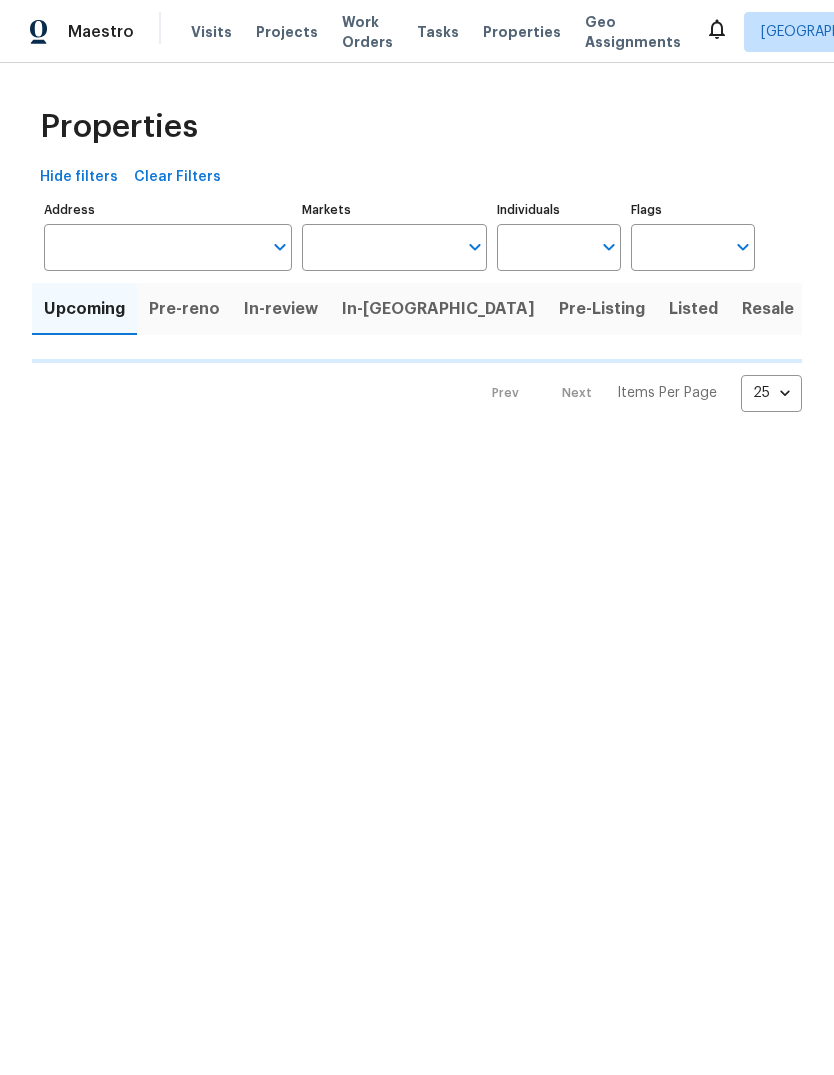 scroll, scrollTop: 0, scrollLeft: 0, axis: both 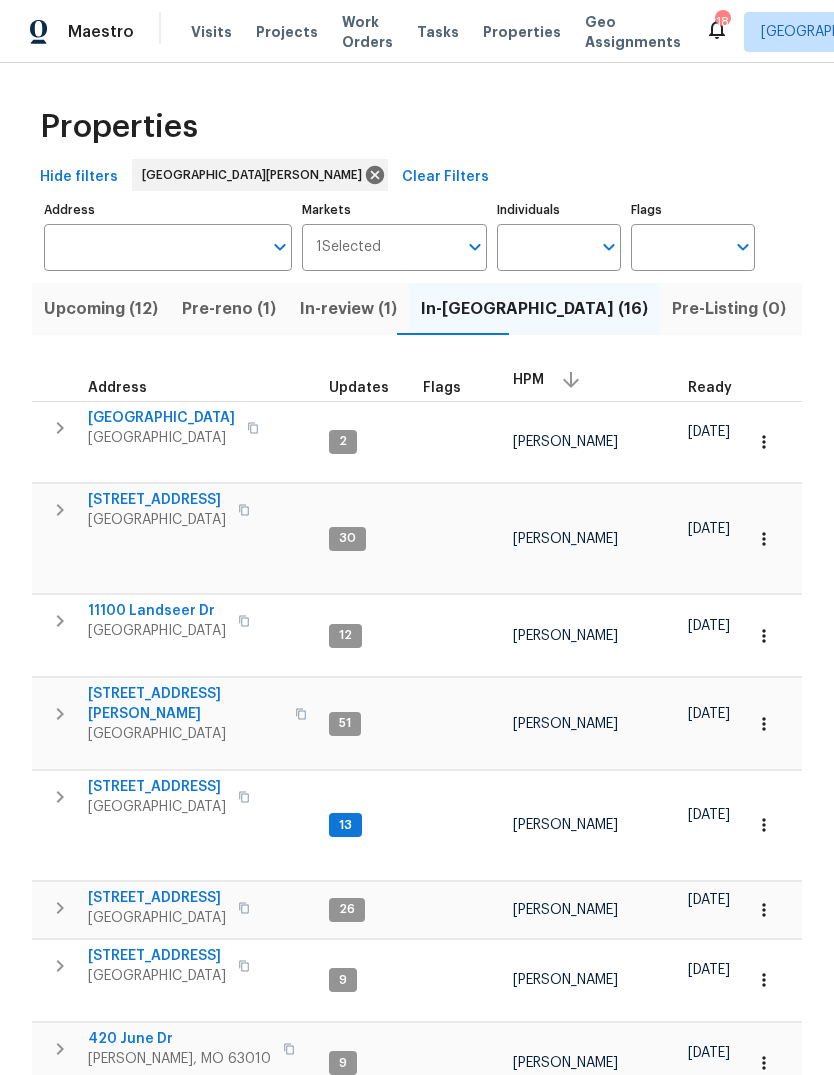 click on "[STREET_ADDRESS]" at bounding box center (157, 787) 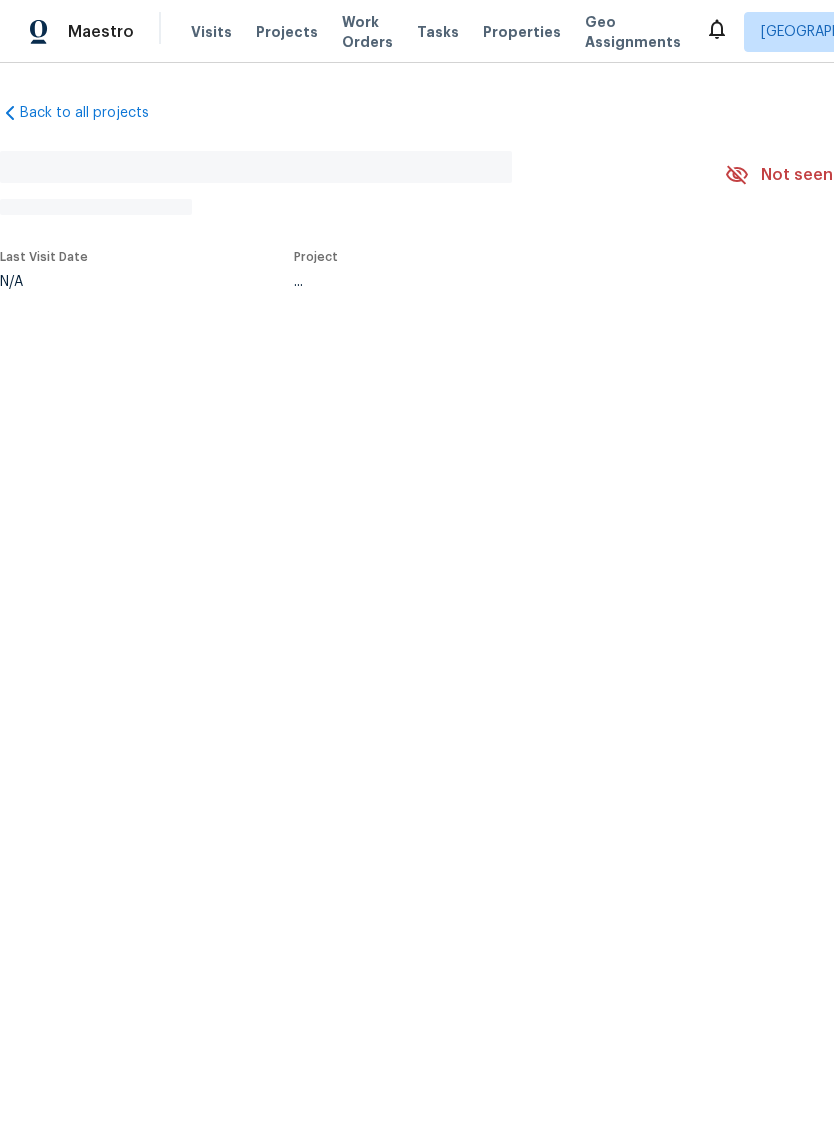 scroll, scrollTop: 0, scrollLeft: 0, axis: both 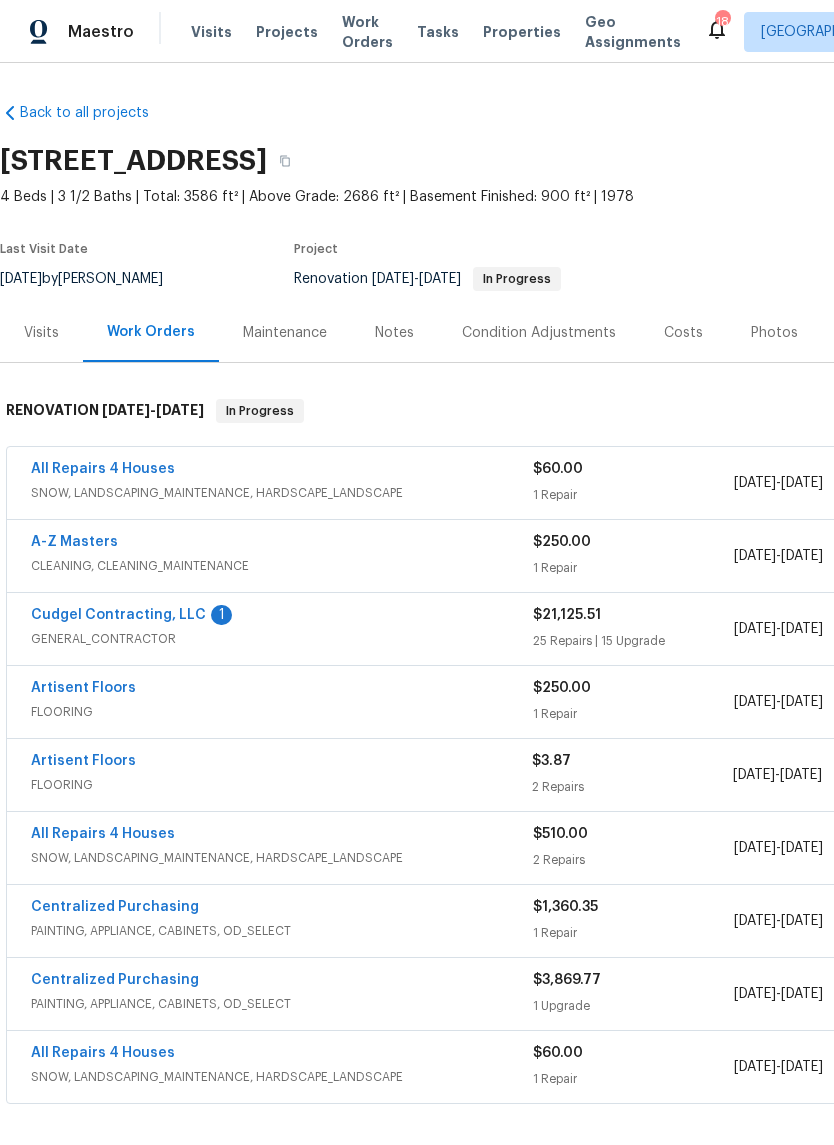 click on "Cudgel Contracting, LLC" at bounding box center [118, 615] 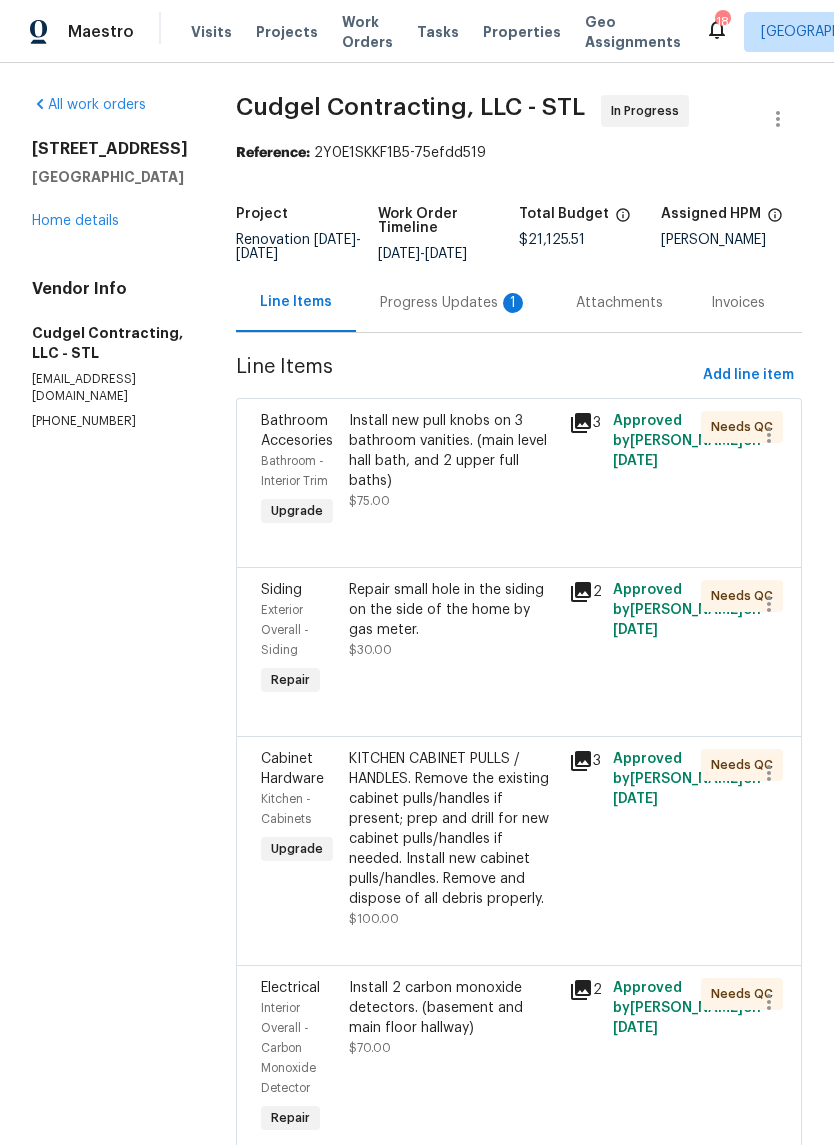 scroll, scrollTop: 0, scrollLeft: 0, axis: both 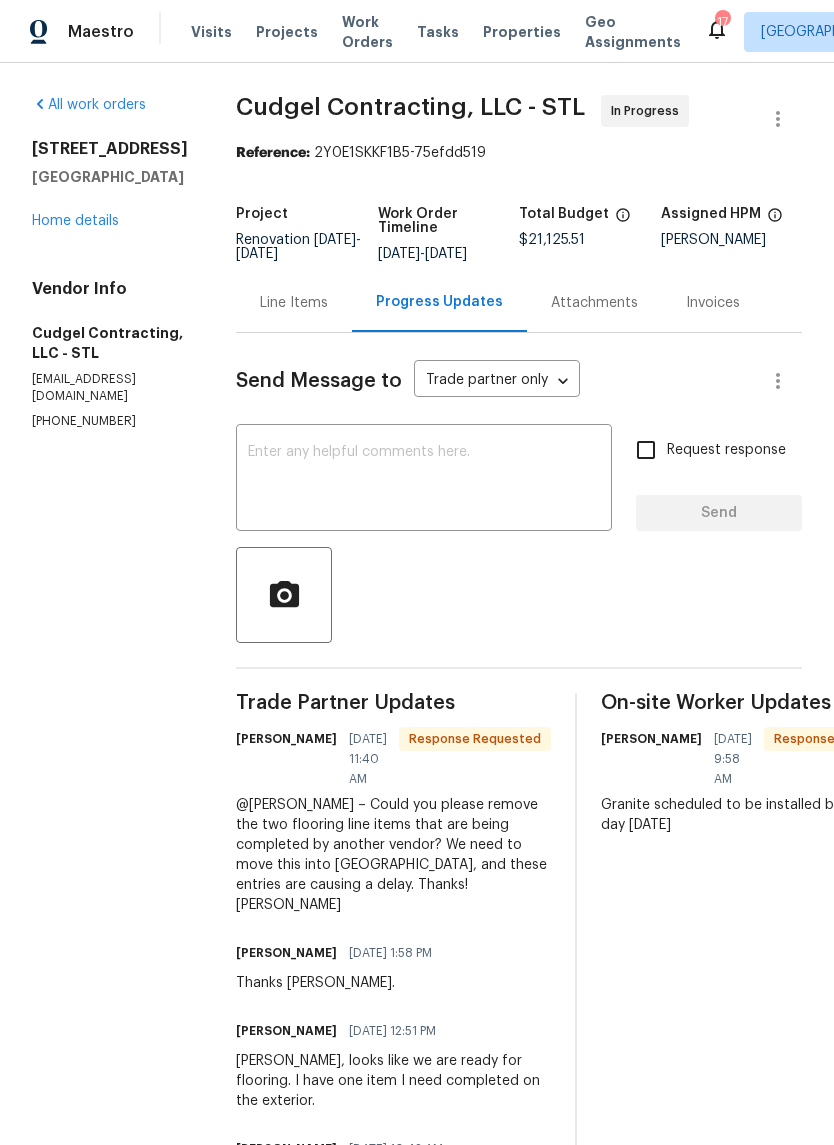 click on "Line Items" at bounding box center (294, 303) 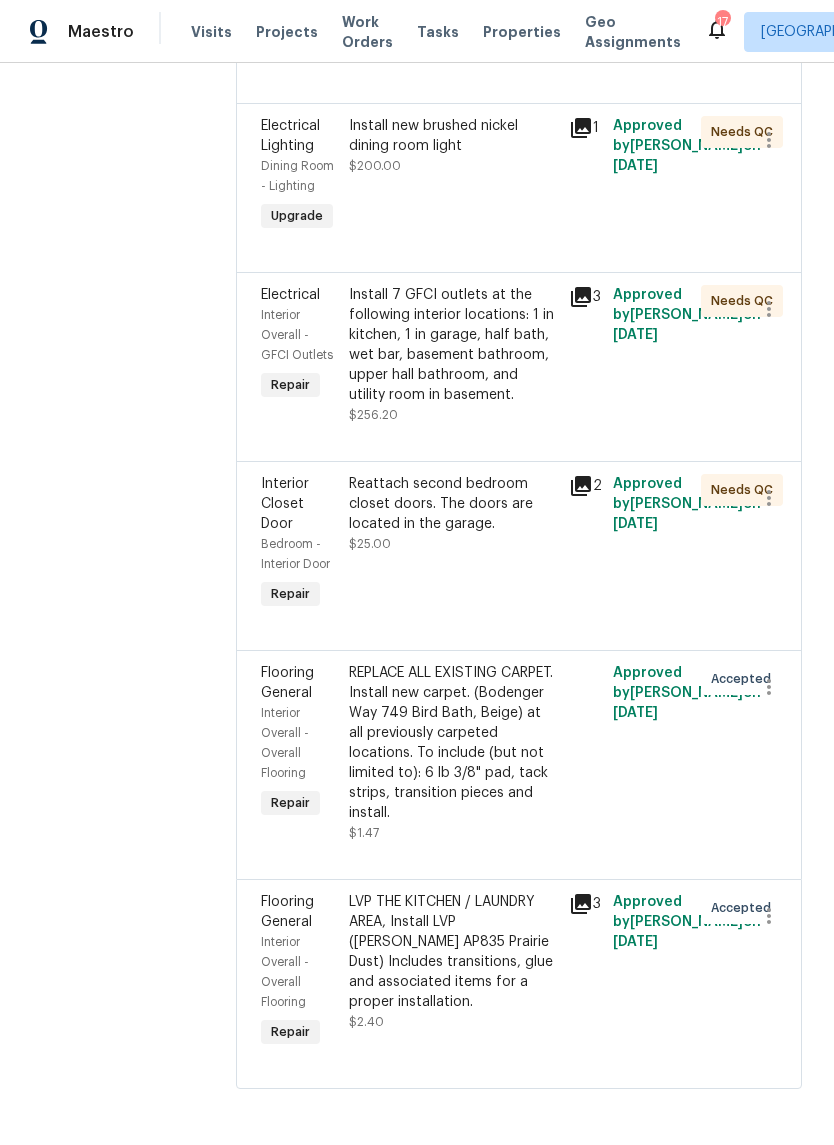 scroll, scrollTop: 8009, scrollLeft: 0, axis: vertical 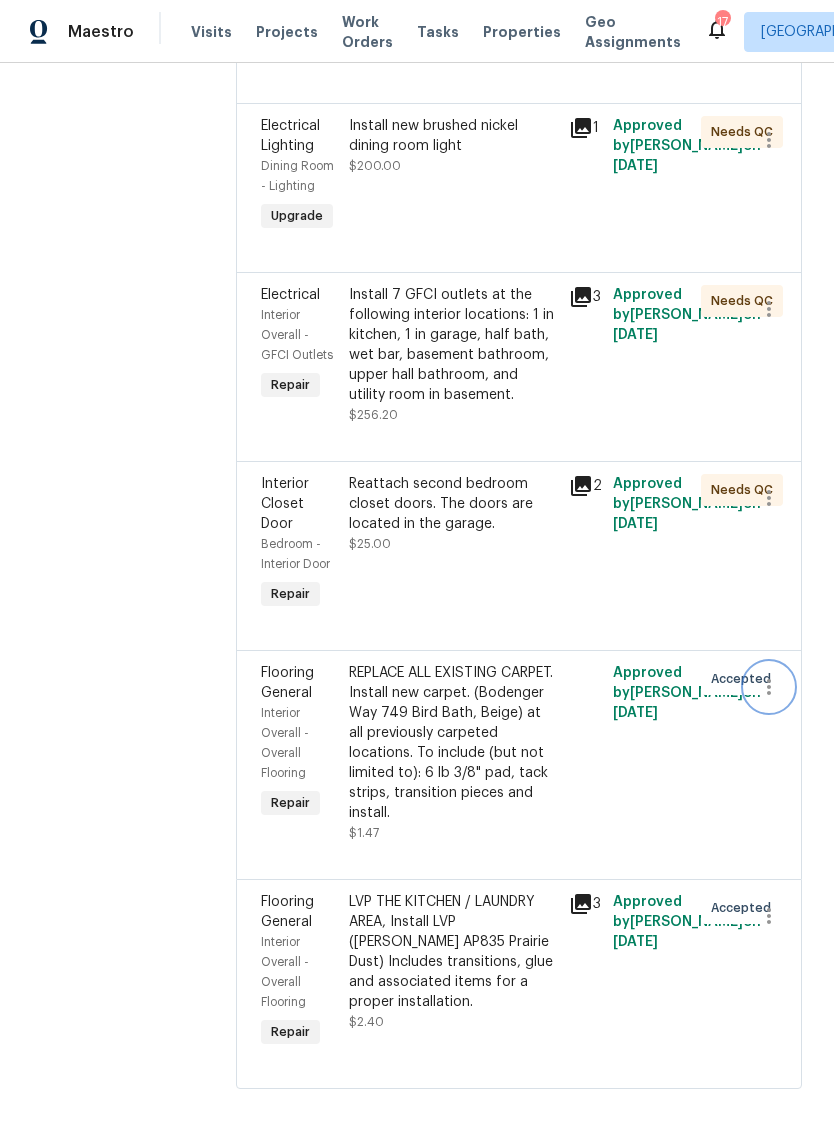 click 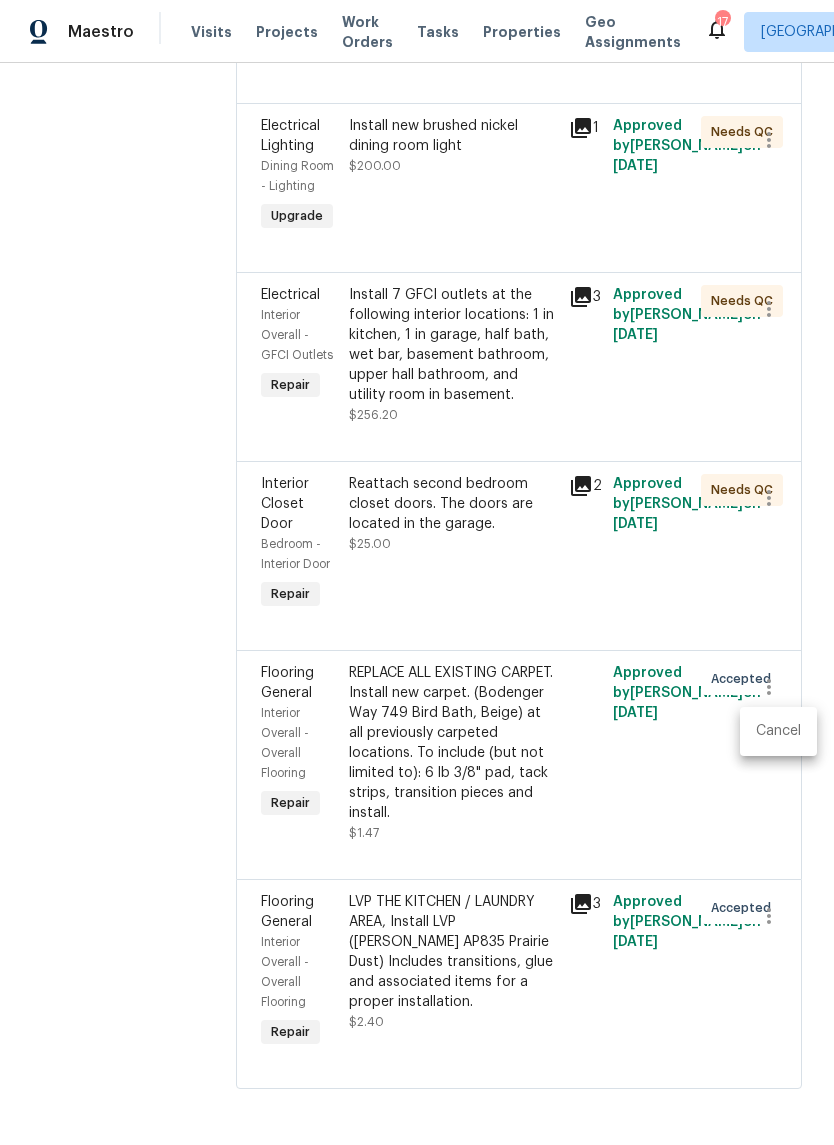 click on "Cancel" at bounding box center (778, 731) 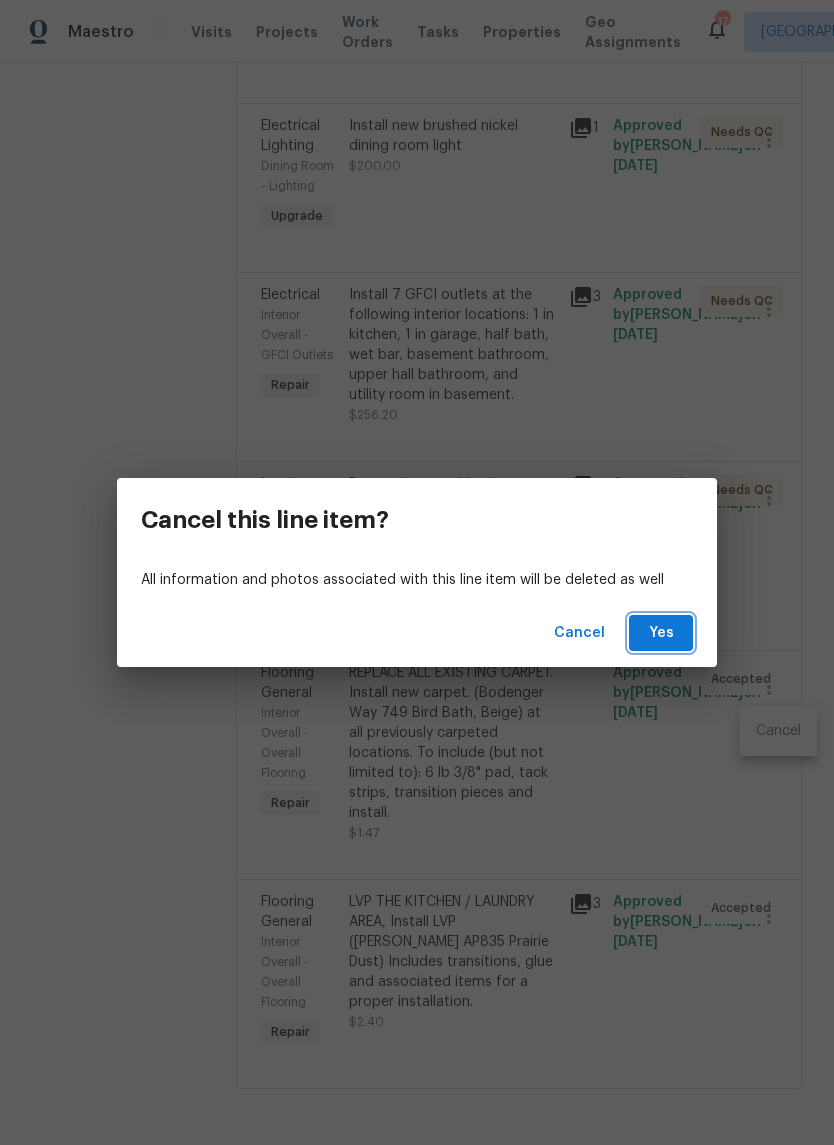 click on "Yes" at bounding box center (661, 633) 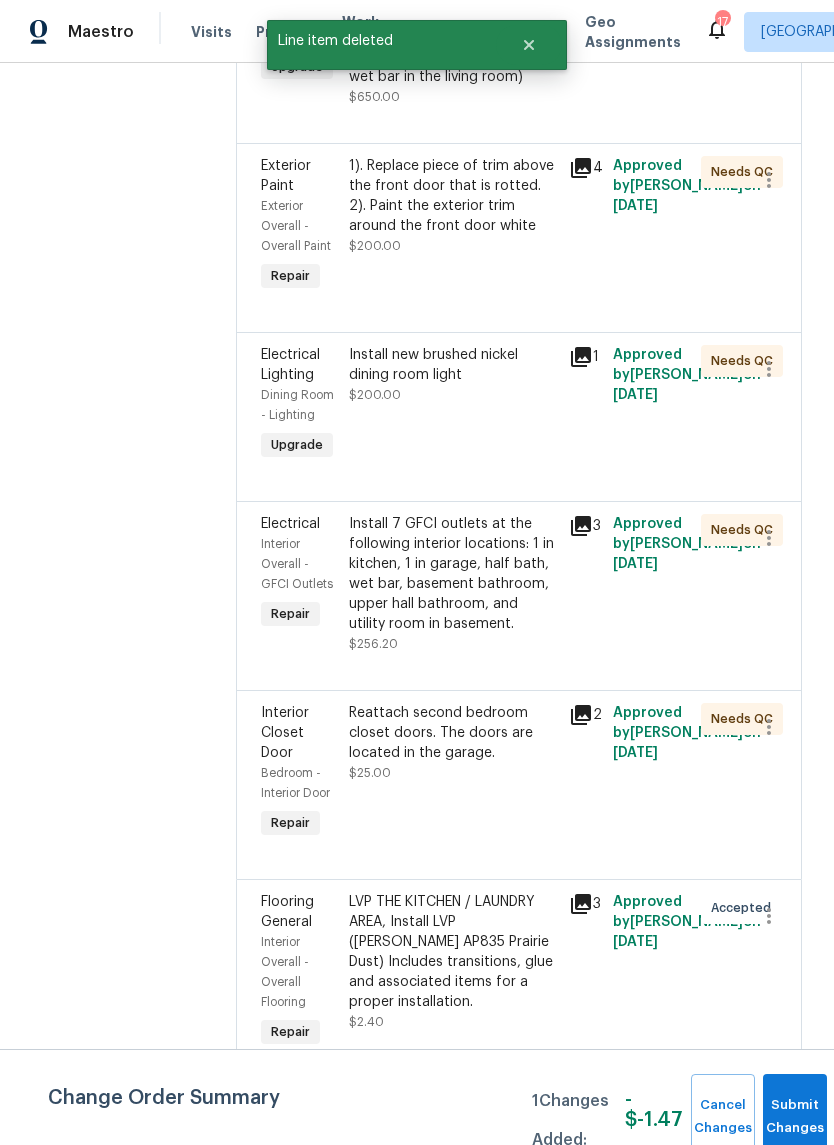 scroll, scrollTop: 7779, scrollLeft: 0, axis: vertical 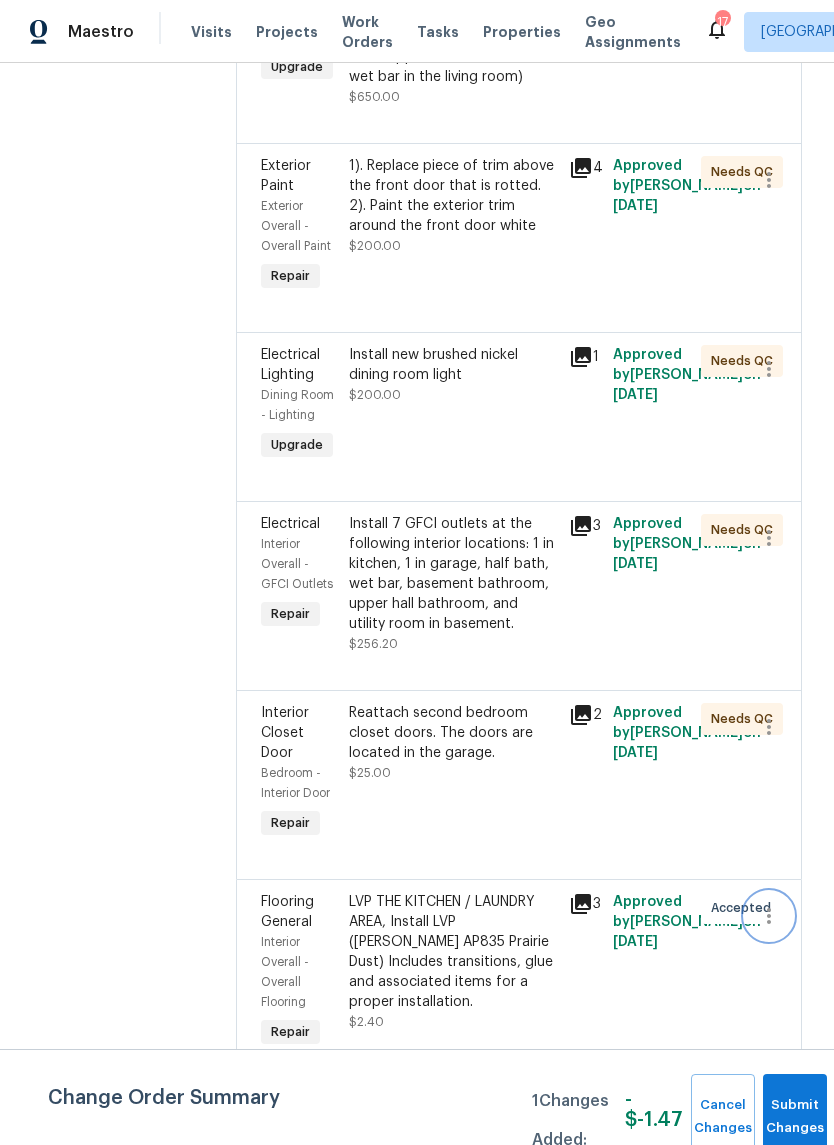 click 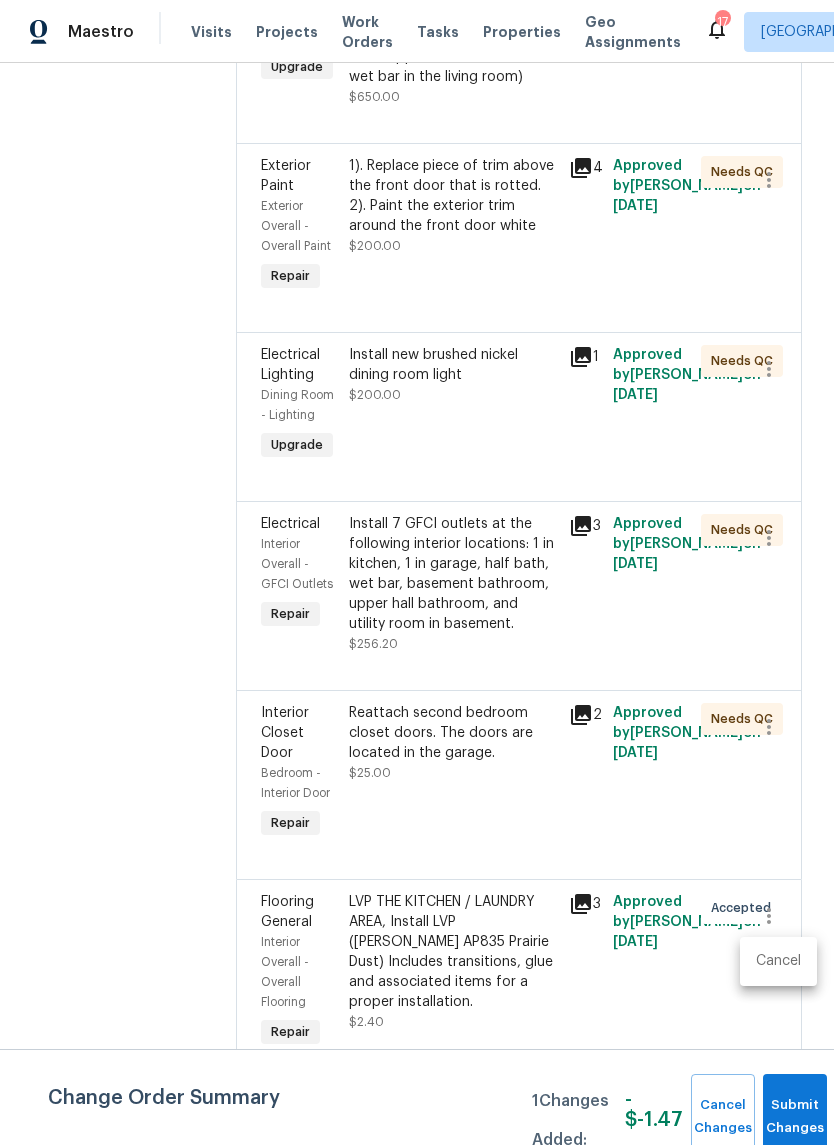 click on "Cancel" at bounding box center (778, 961) 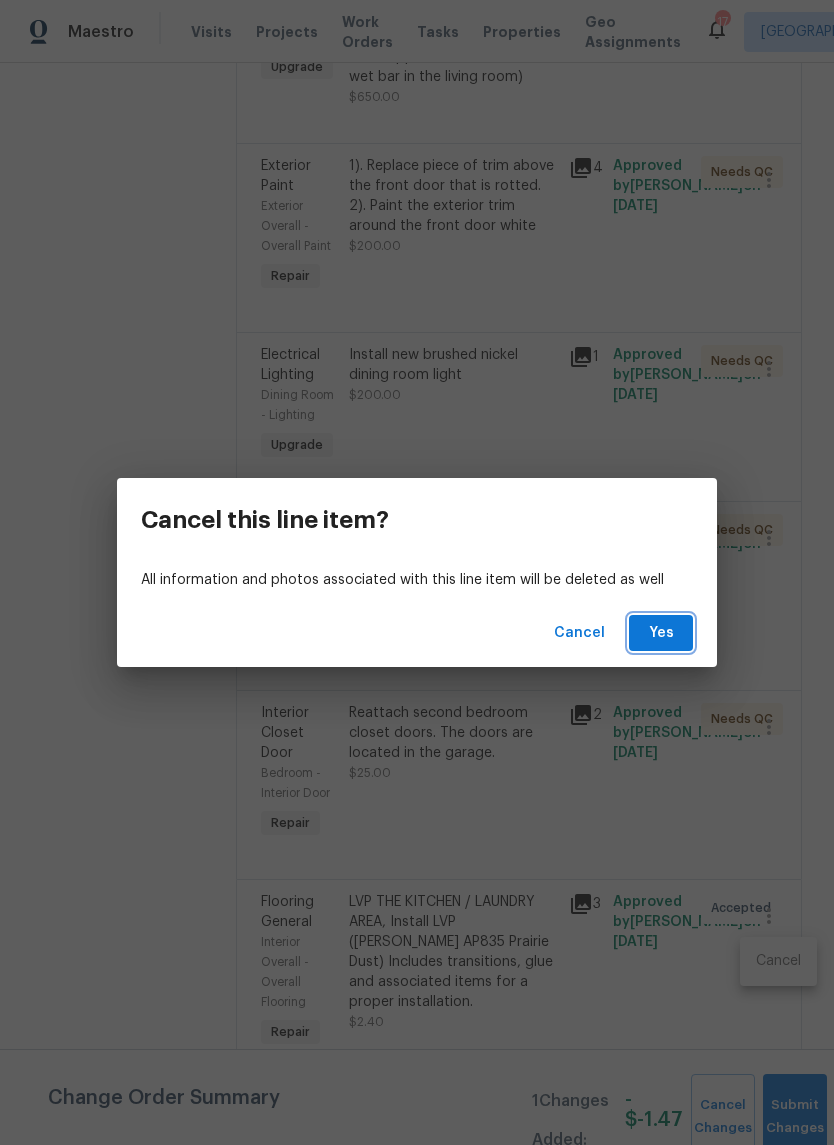 click on "Yes" at bounding box center (661, 633) 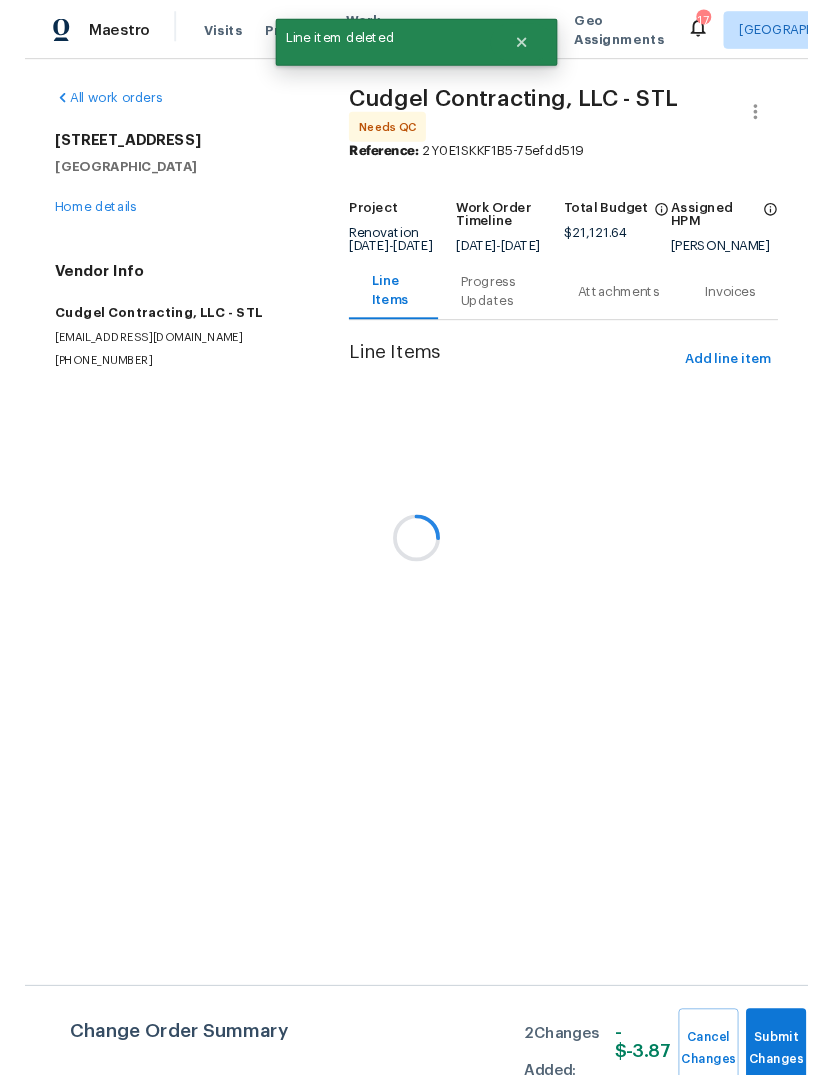 scroll, scrollTop: 0, scrollLeft: 0, axis: both 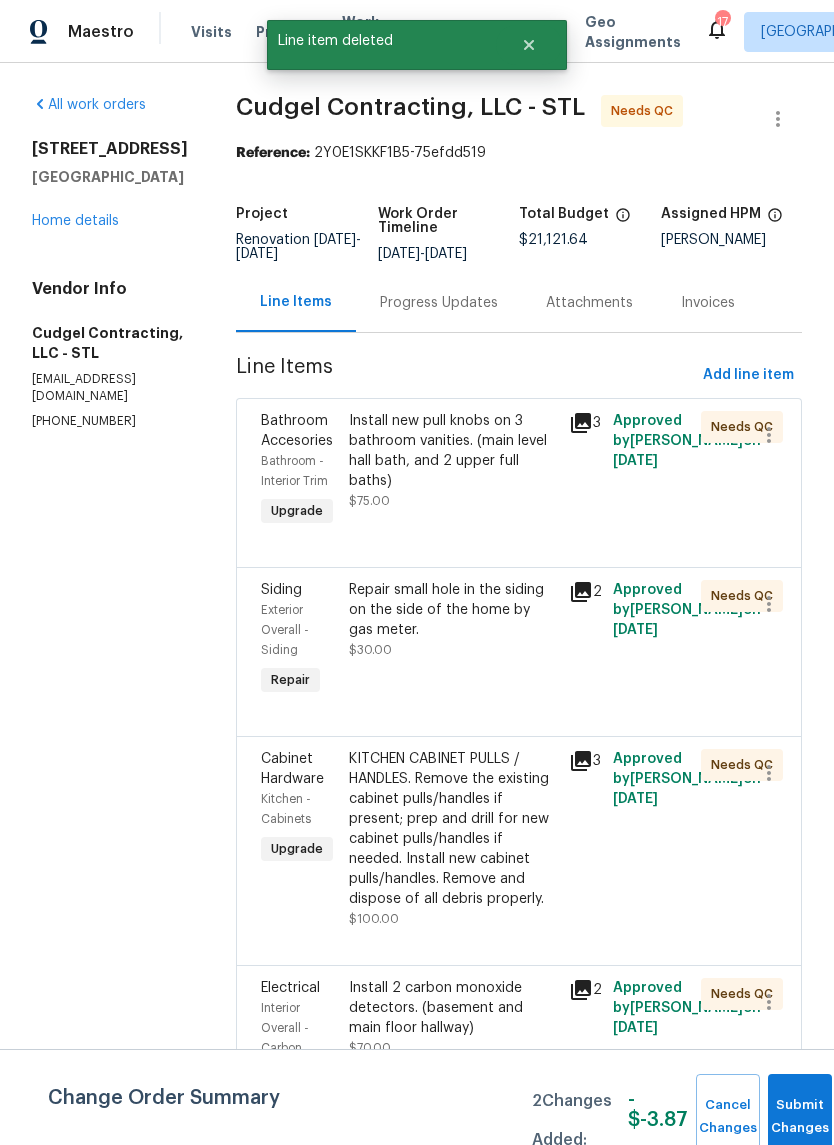 click on "Progress Updates" at bounding box center (439, 302) 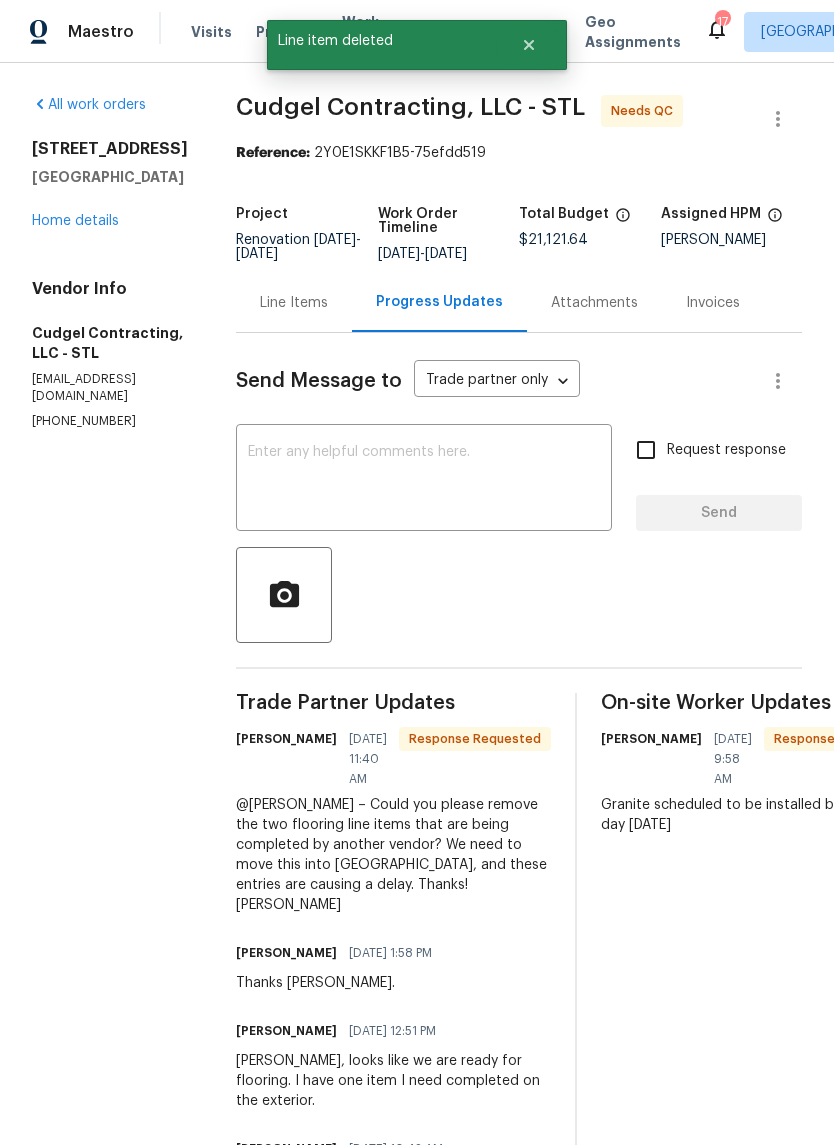 click at bounding box center [424, 480] 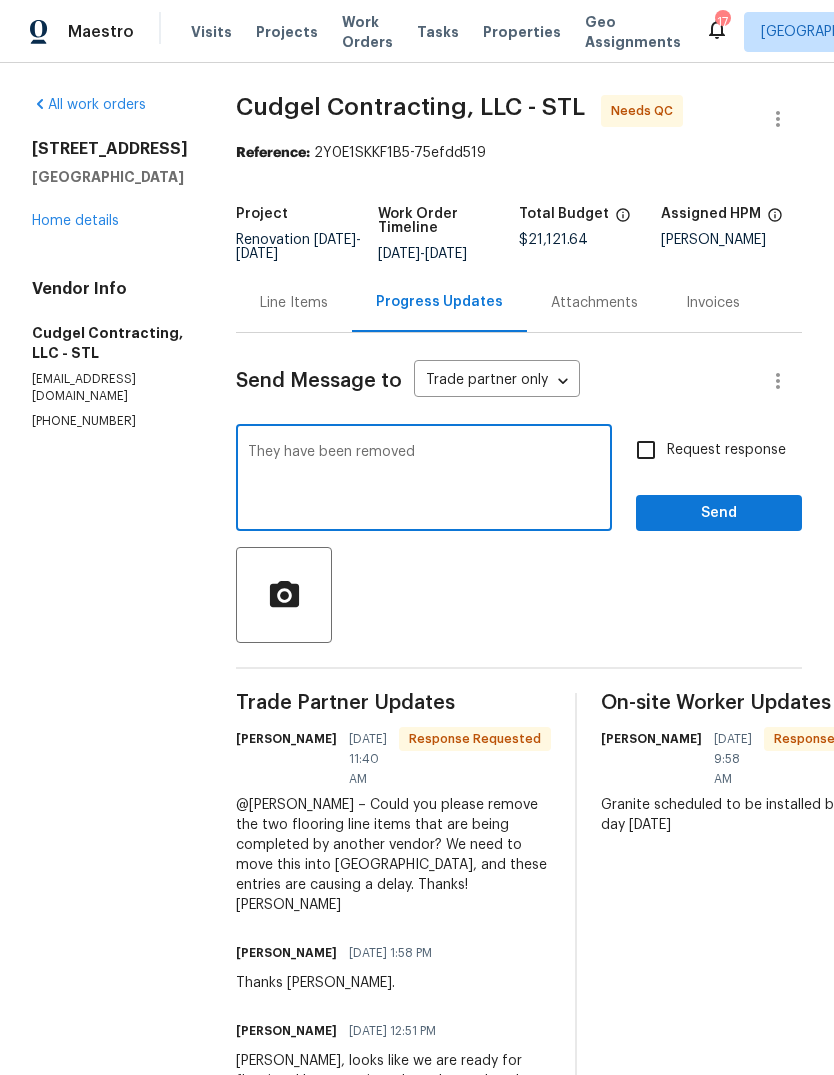 type on "They have been removed" 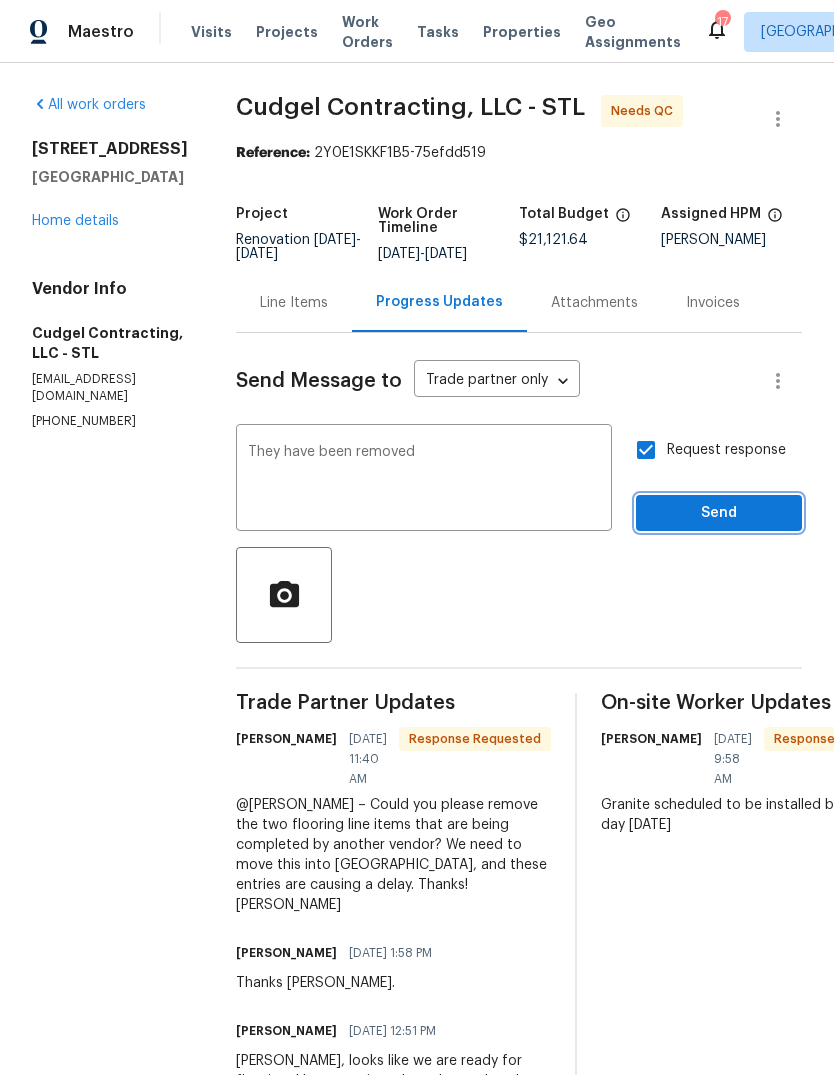 click on "Send" at bounding box center (719, 513) 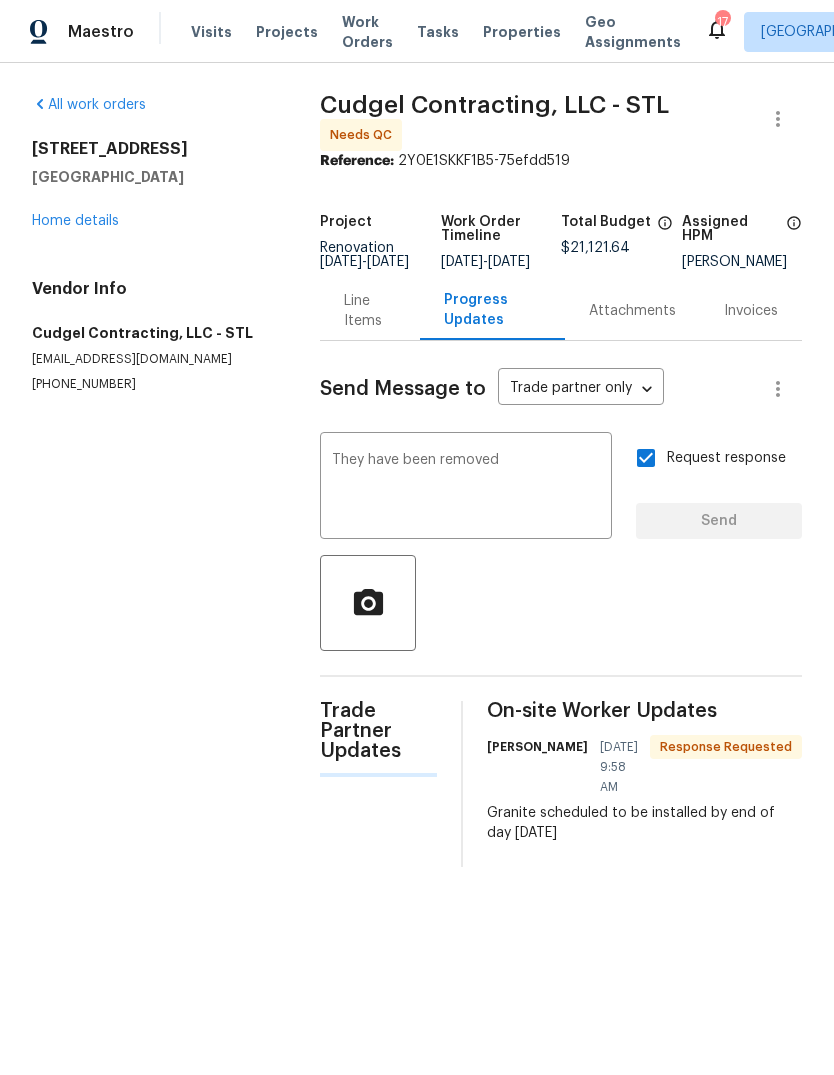 type 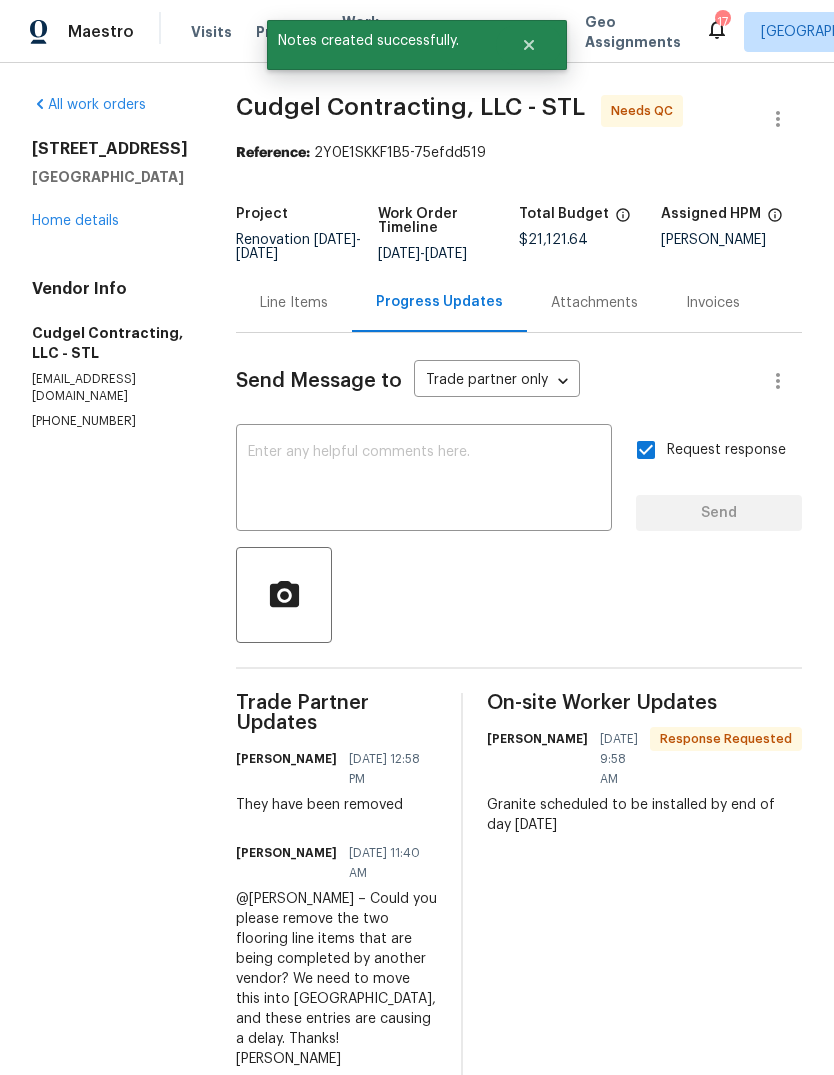 click on "Line Items" at bounding box center [294, 303] 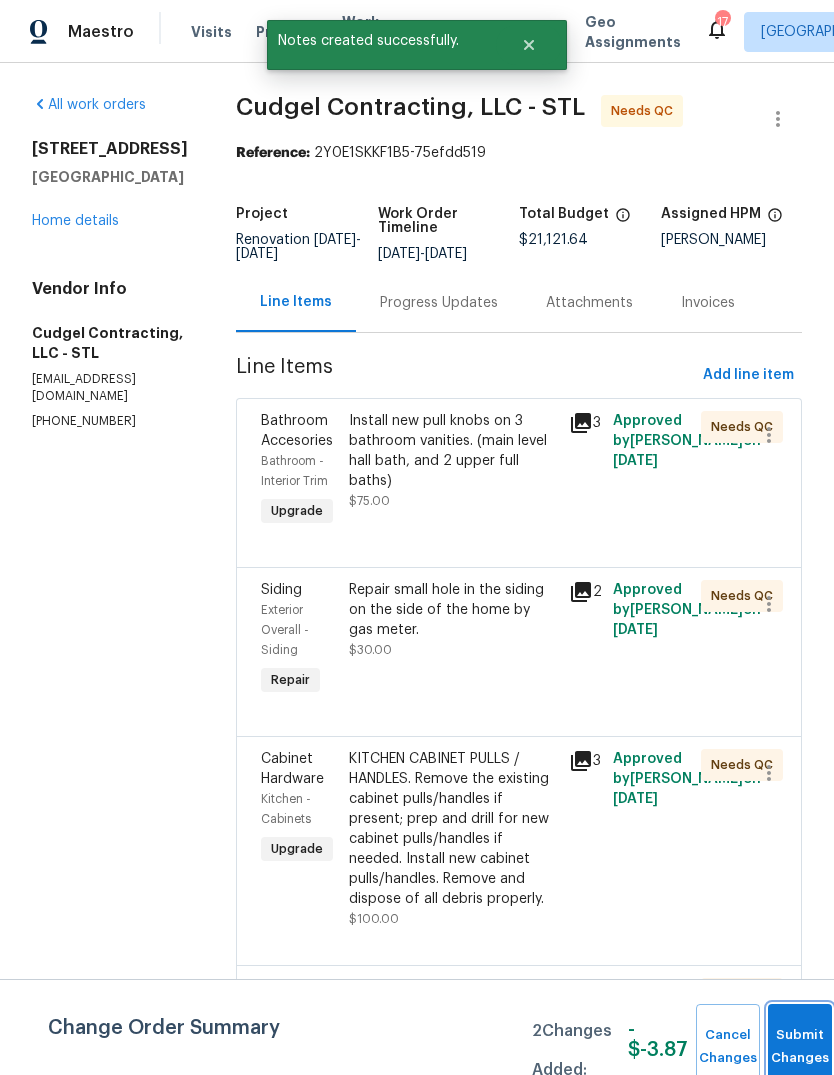 click on "Submit Changes" at bounding box center [800, 1047] 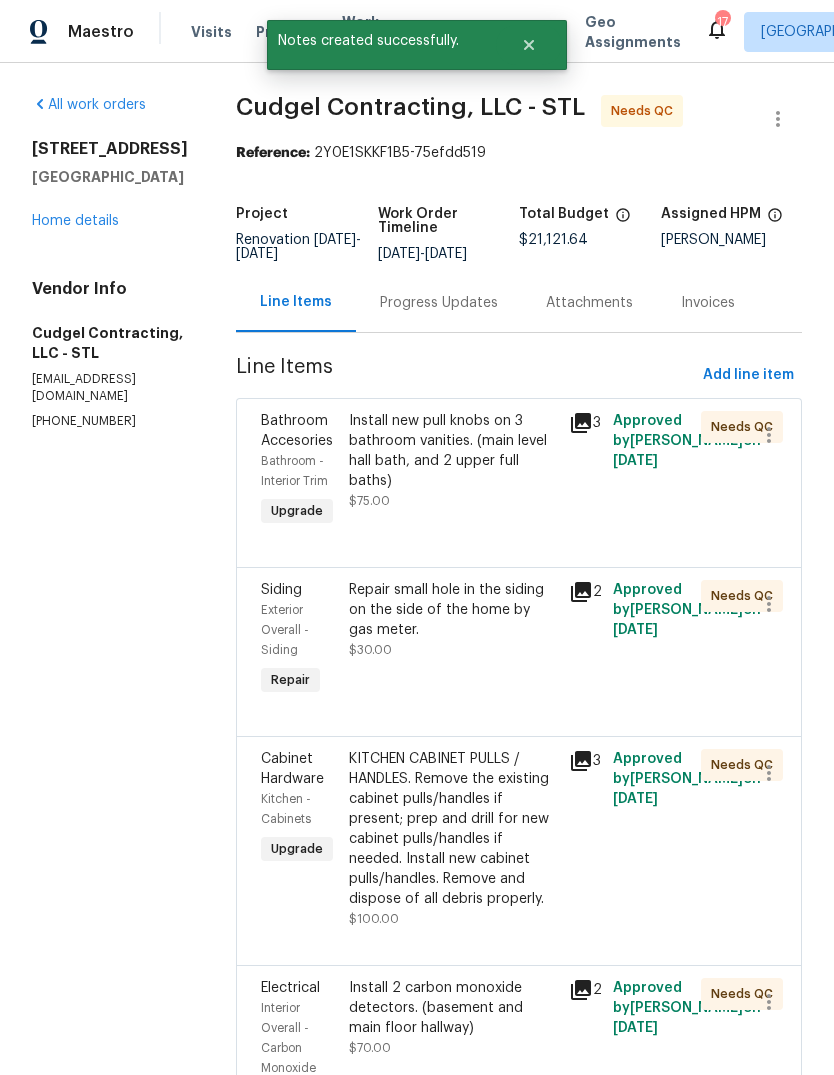 click on "All work orders 15969 Woodlet Park Ct Chesterfield, MO 63017 Home details Vendor Info Cudgel Contracting, LLC - STL andyl@cudgelcontracting.com (314) 249-6968" at bounding box center (110, 262) 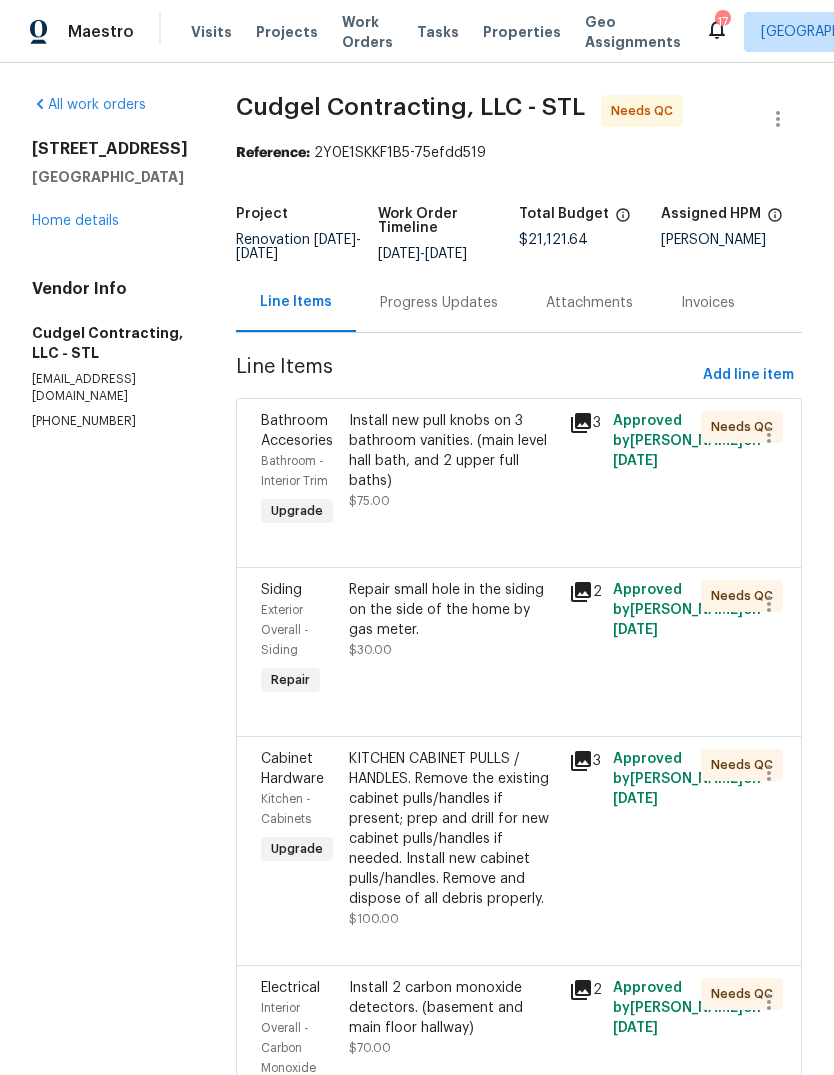 click on "15969 Woodlet Park Ct Chesterfield, MO 63017 Home details" at bounding box center [110, 185] 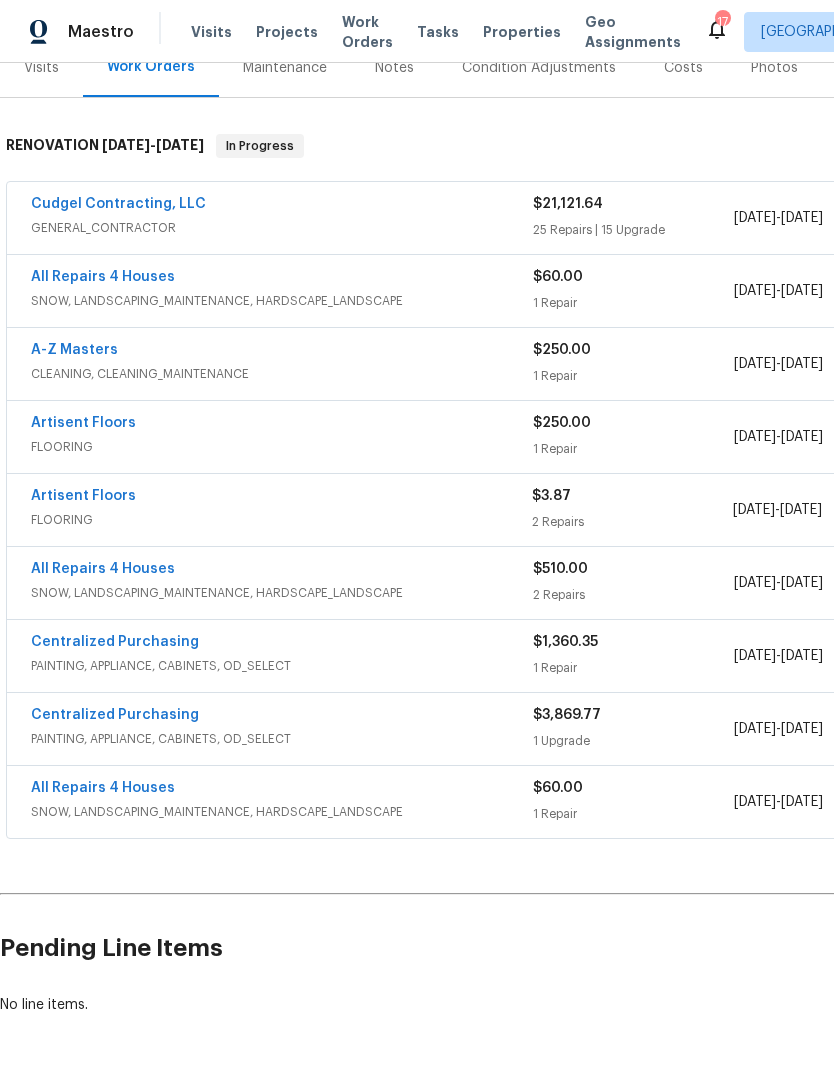 scroll, scrollTop: 265, scrollLeft: 0, axis: vertical 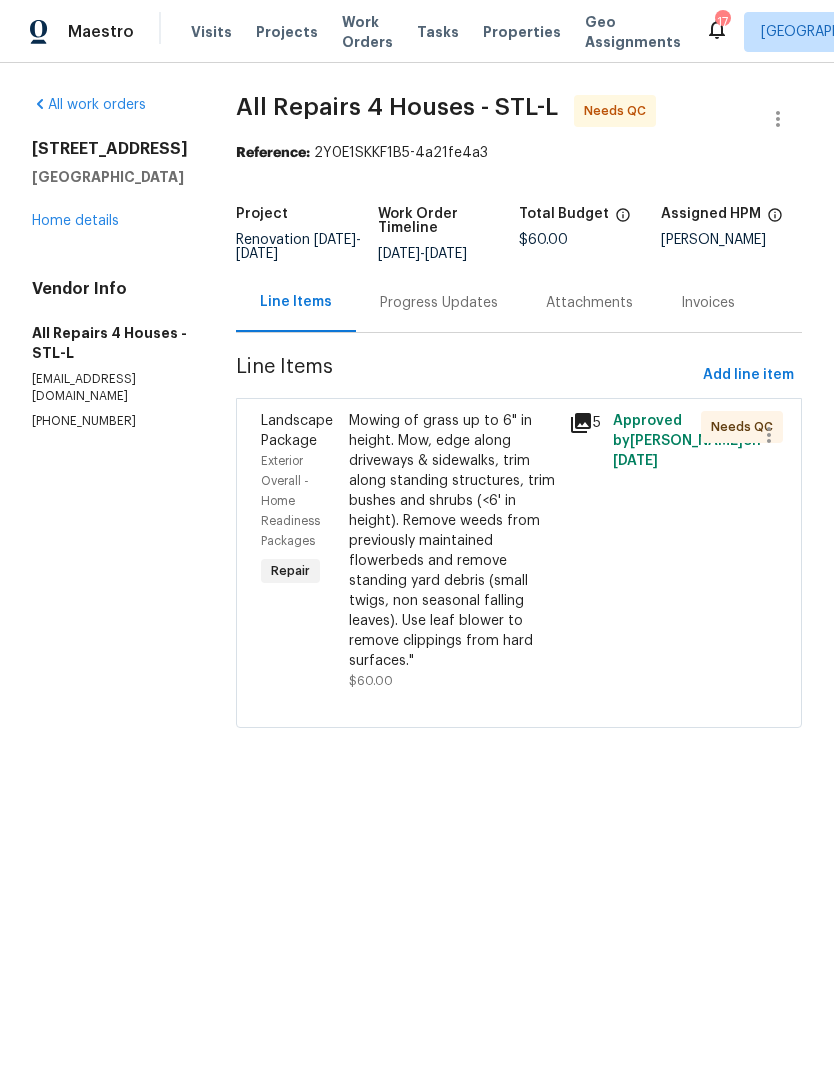 click on "Home details" at bounding box center (75, 221) 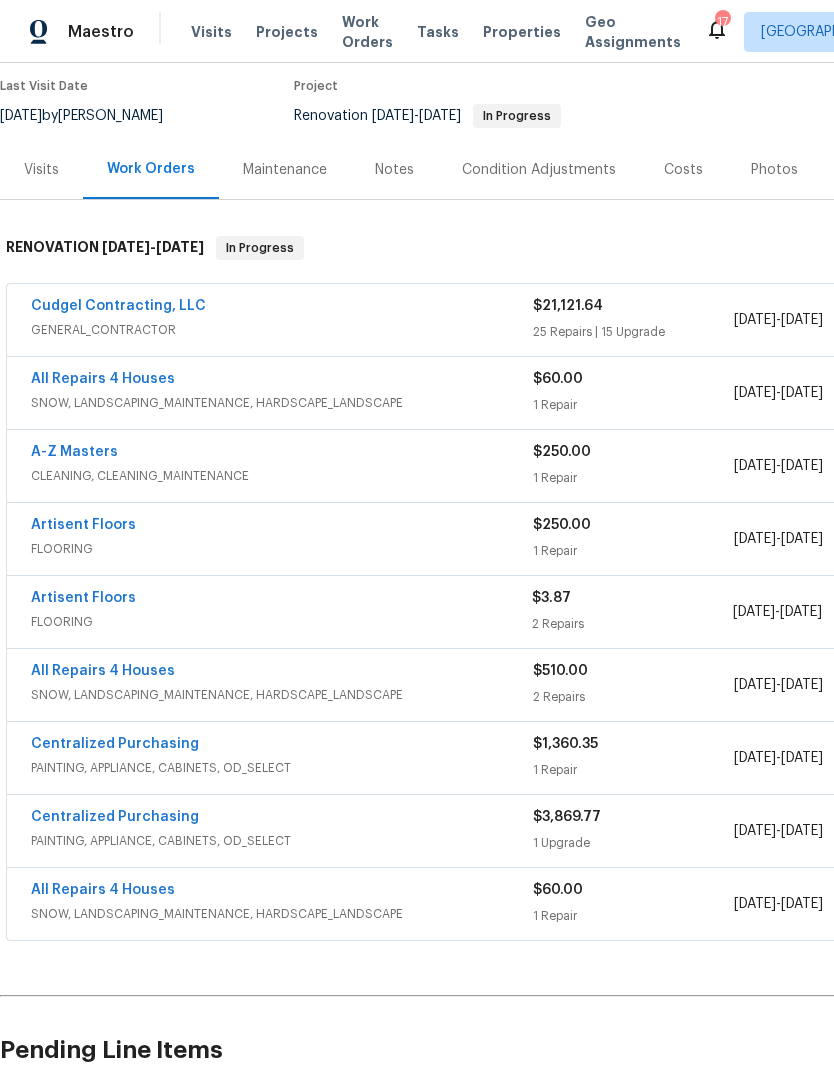 scroll, scrollTop: 164, scrollLeft: 0, axis: vertical 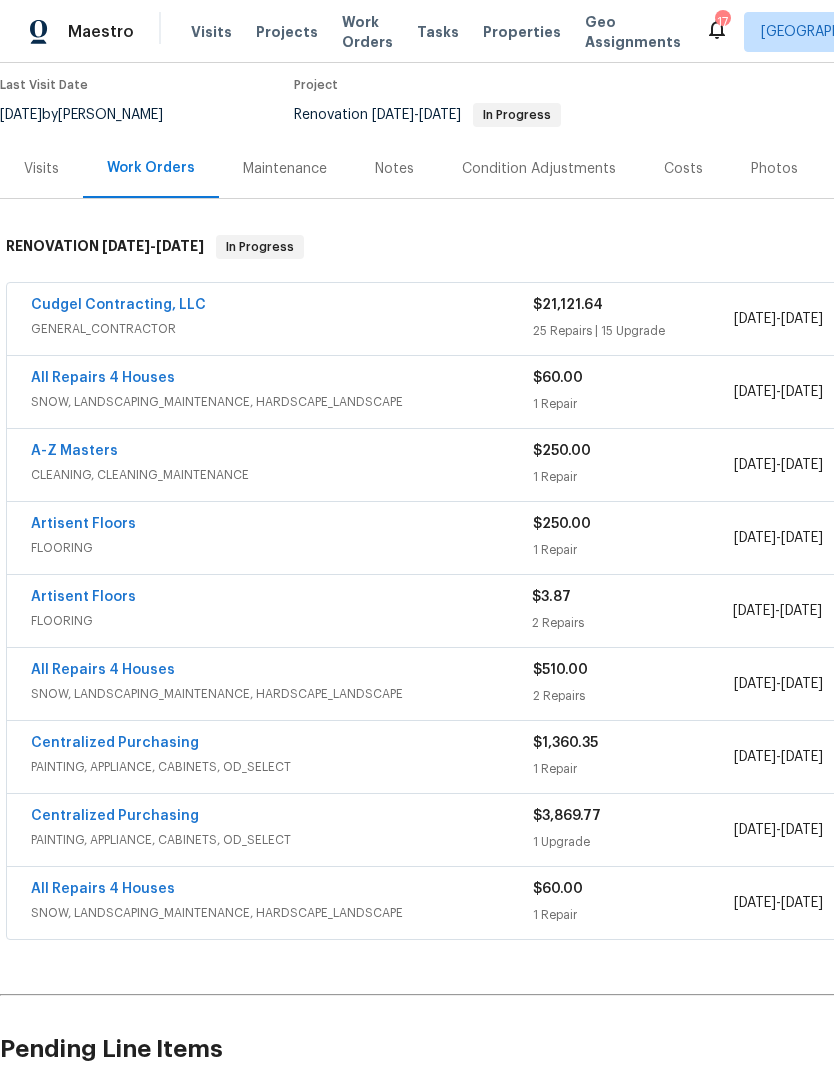 click on "A-Z Masters" at bounding box center (74, 451) 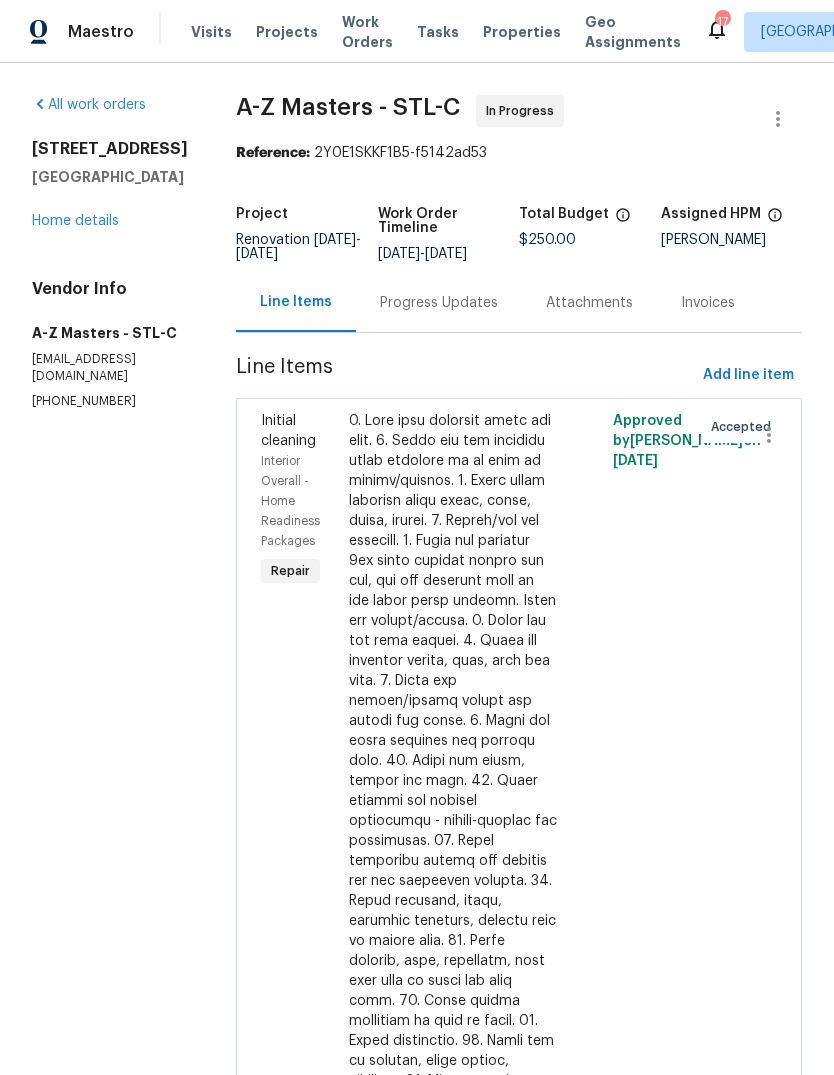 click on "Progress Updates" at bounding box center (439, 303) 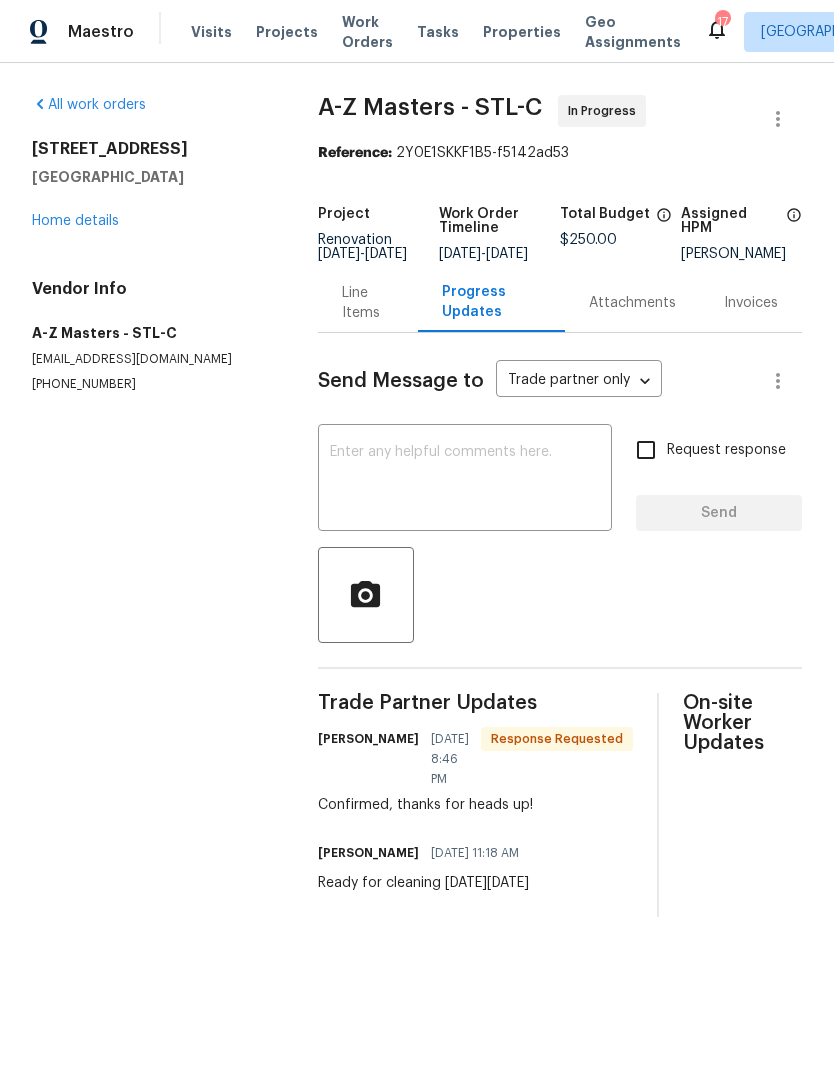 click on "Home details" at bounding box center (75, 221) 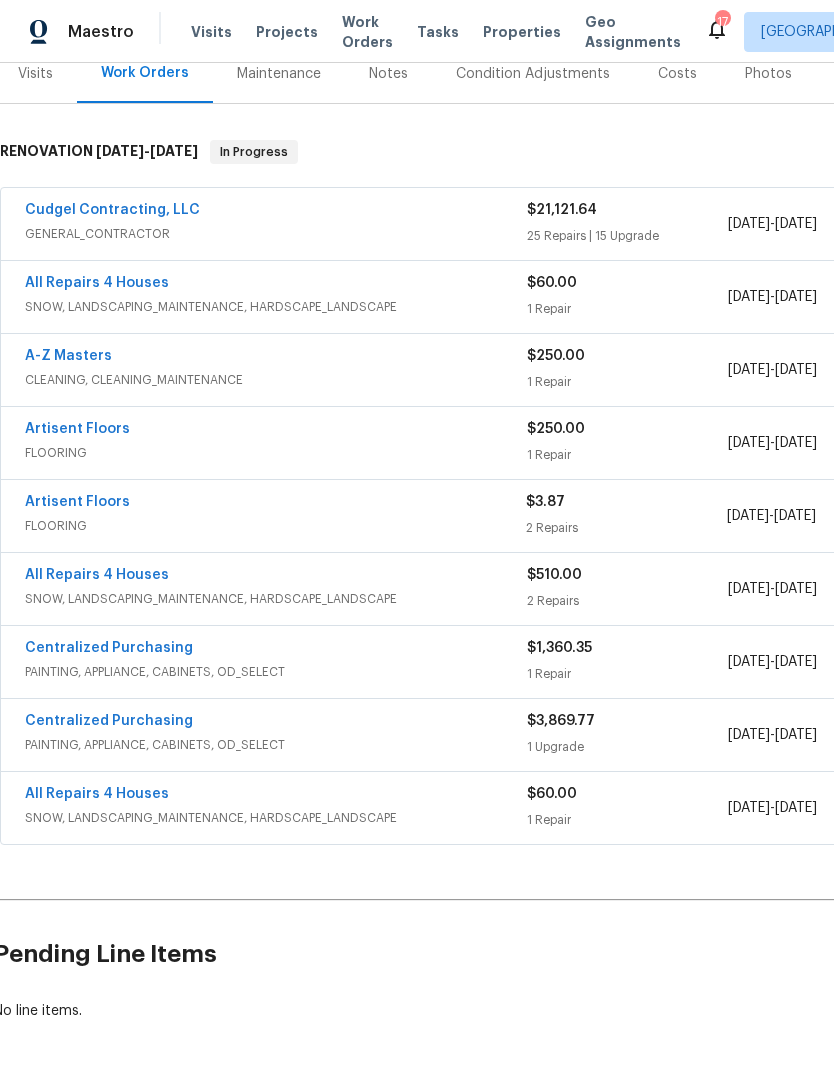 scroll, scrollTop: 251, scrollLeft: 2, axis: both 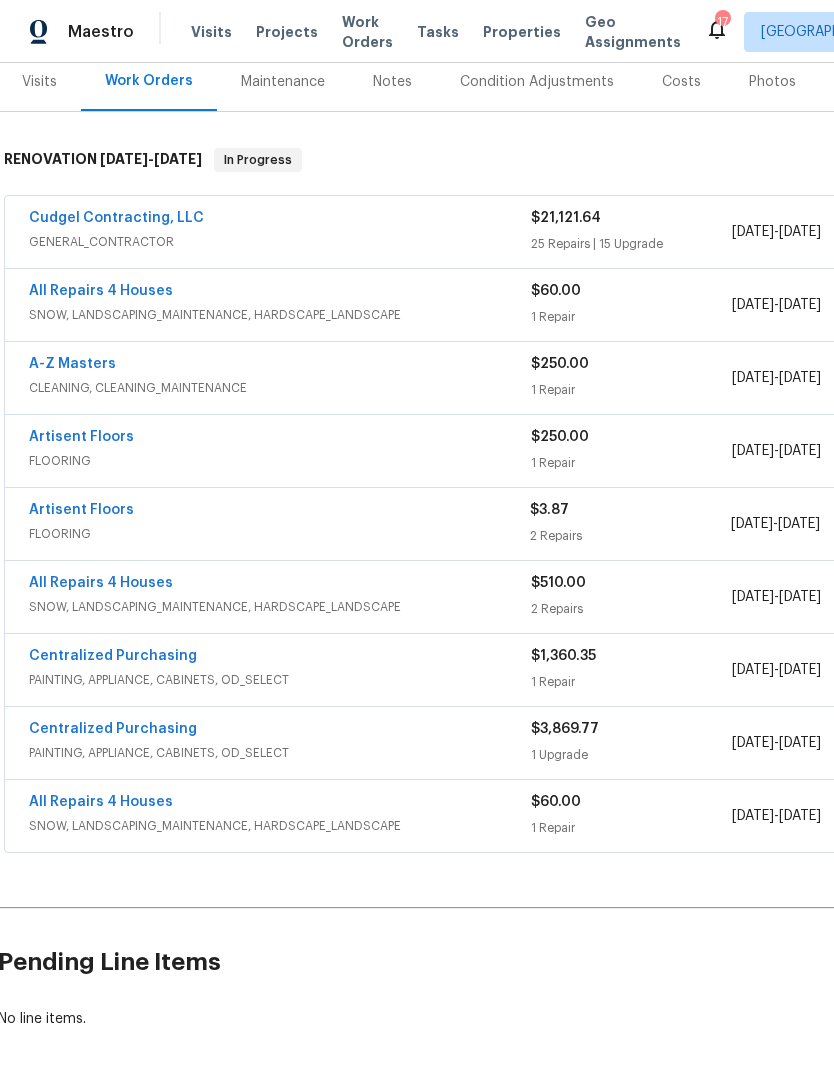 click on "Artisent Floors" at bounding box center (81, 510) 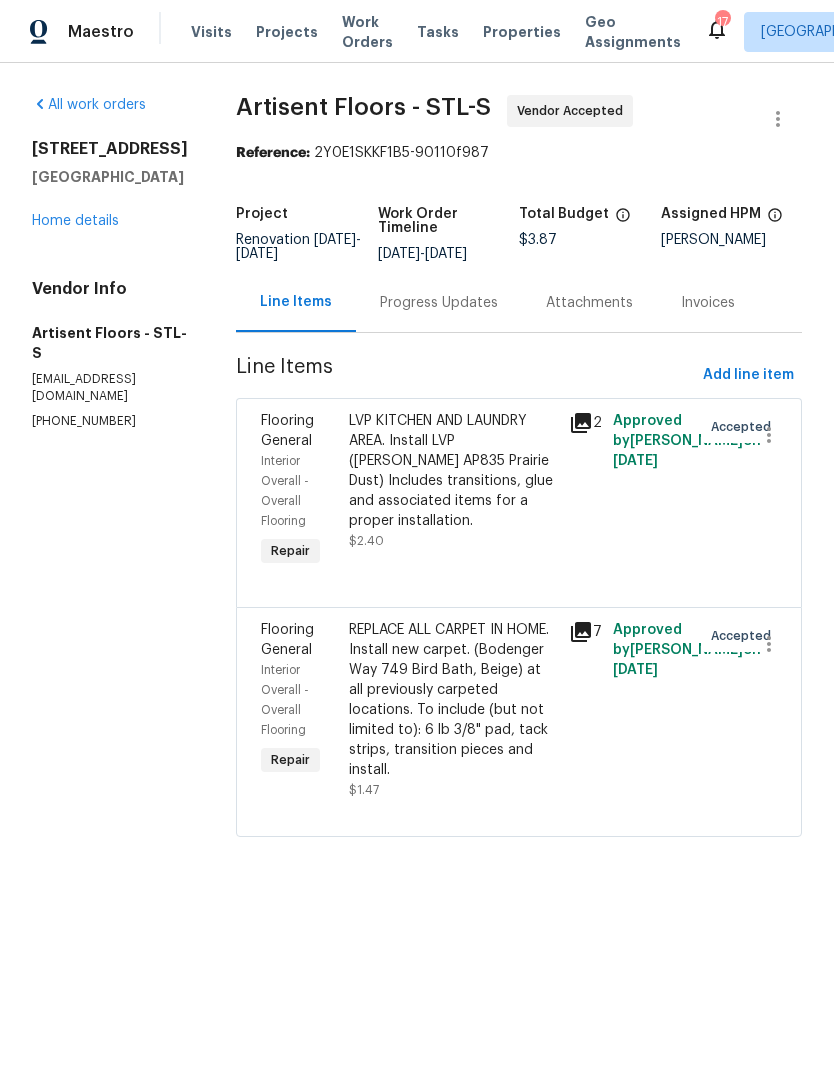 click 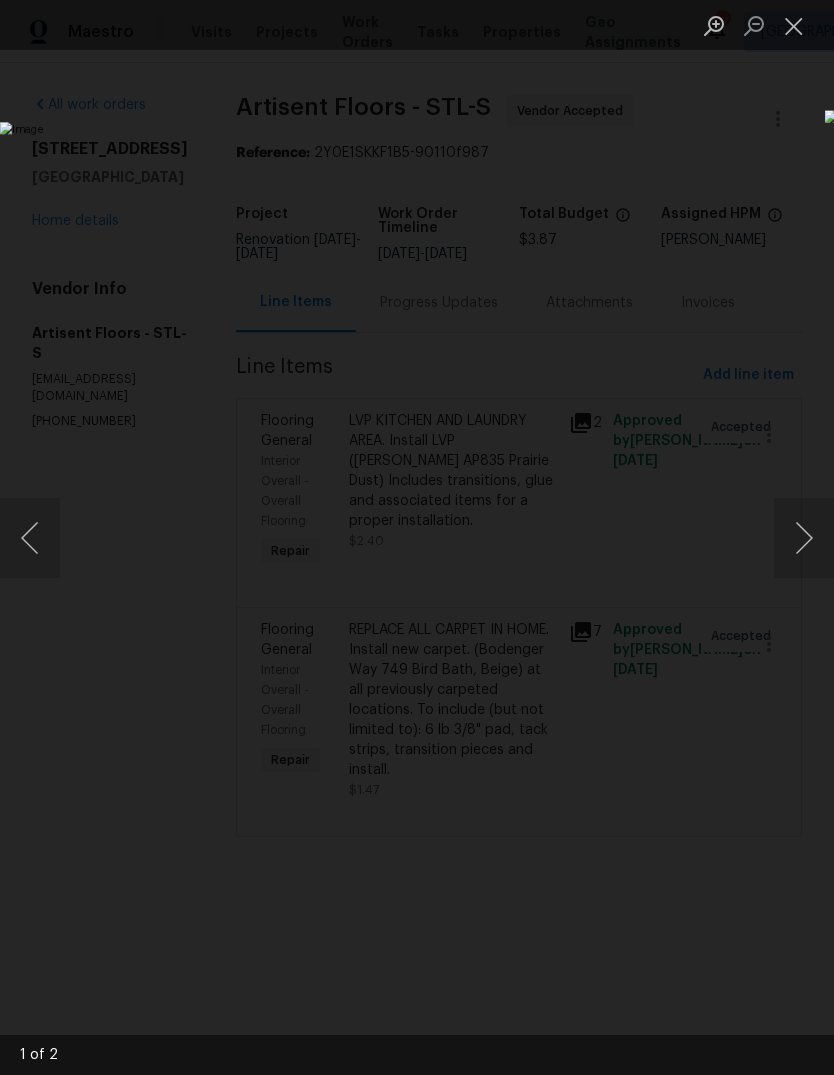 click at bounding box center [804, 538] 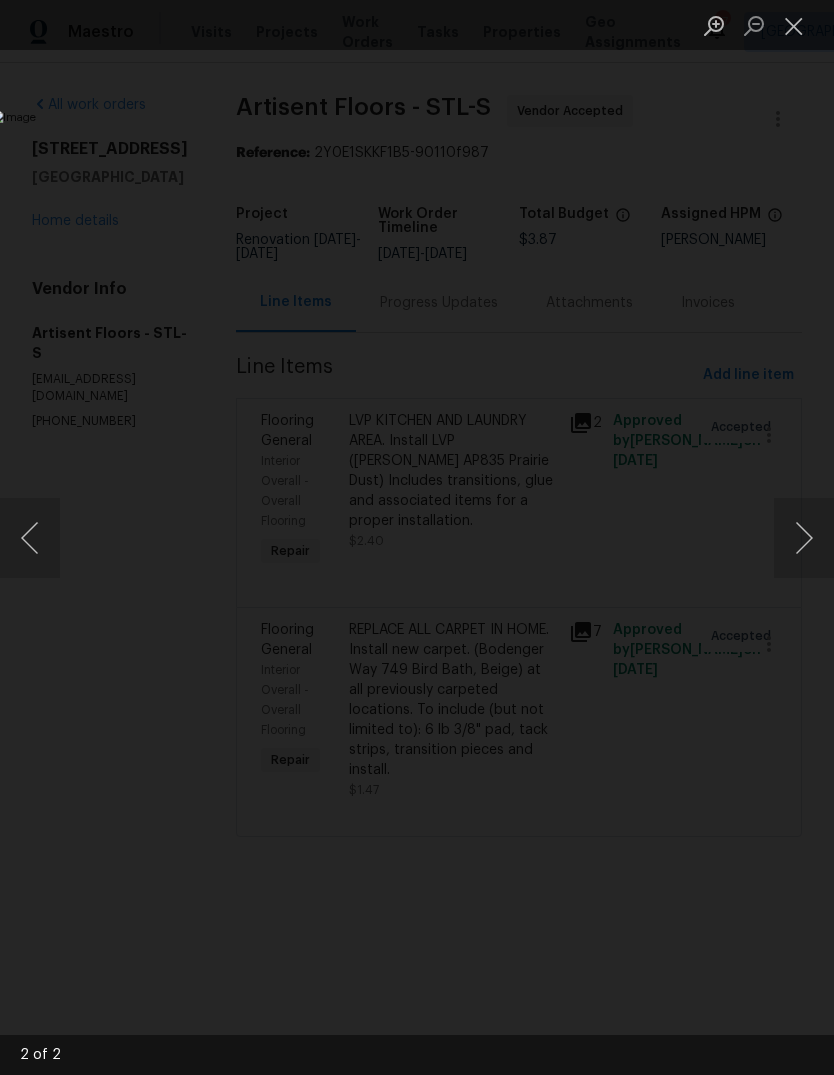 click at bounding box center [30, 538] 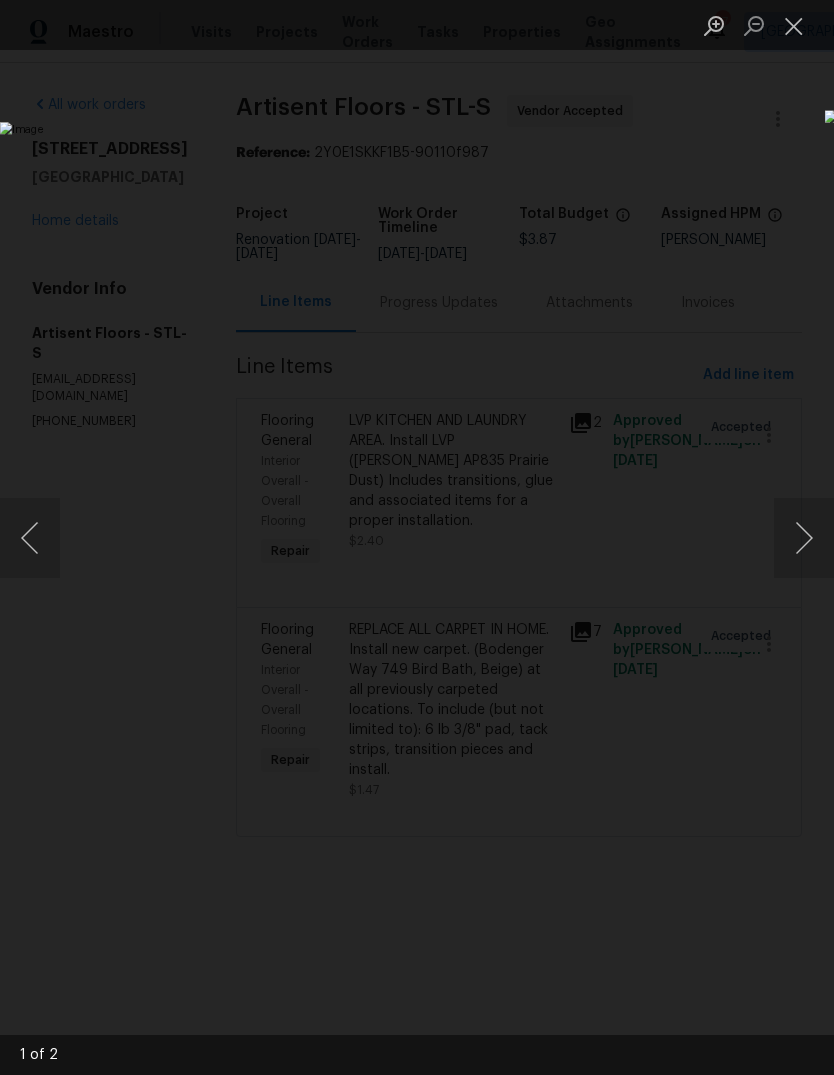 click at bounding box center (804, 538) 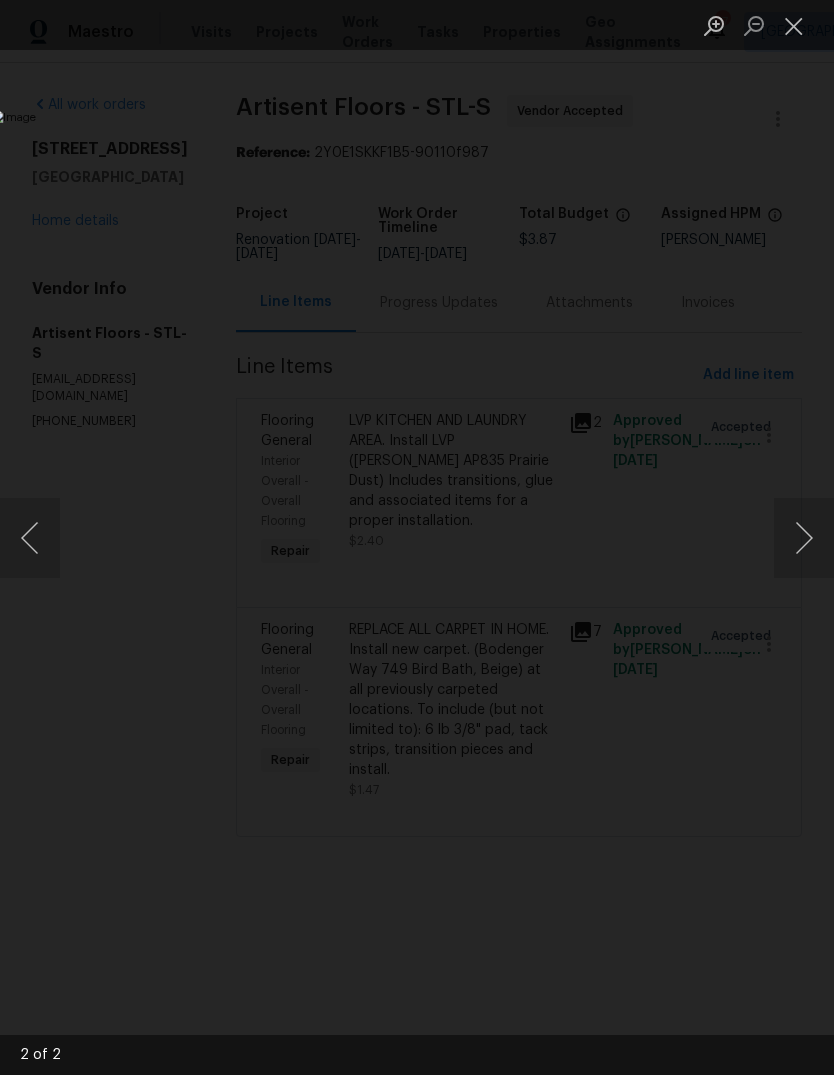 click at bounding box center [794, 25] 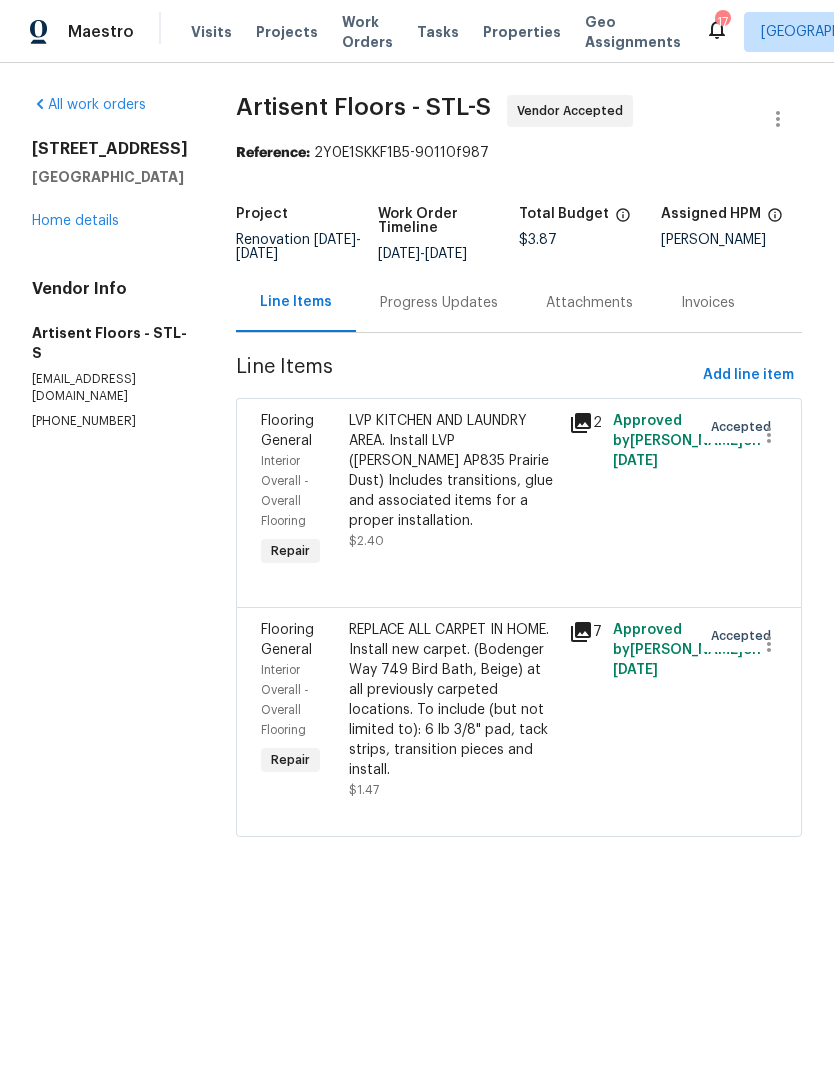 click on "Home details" at bounding box center (75, 221) 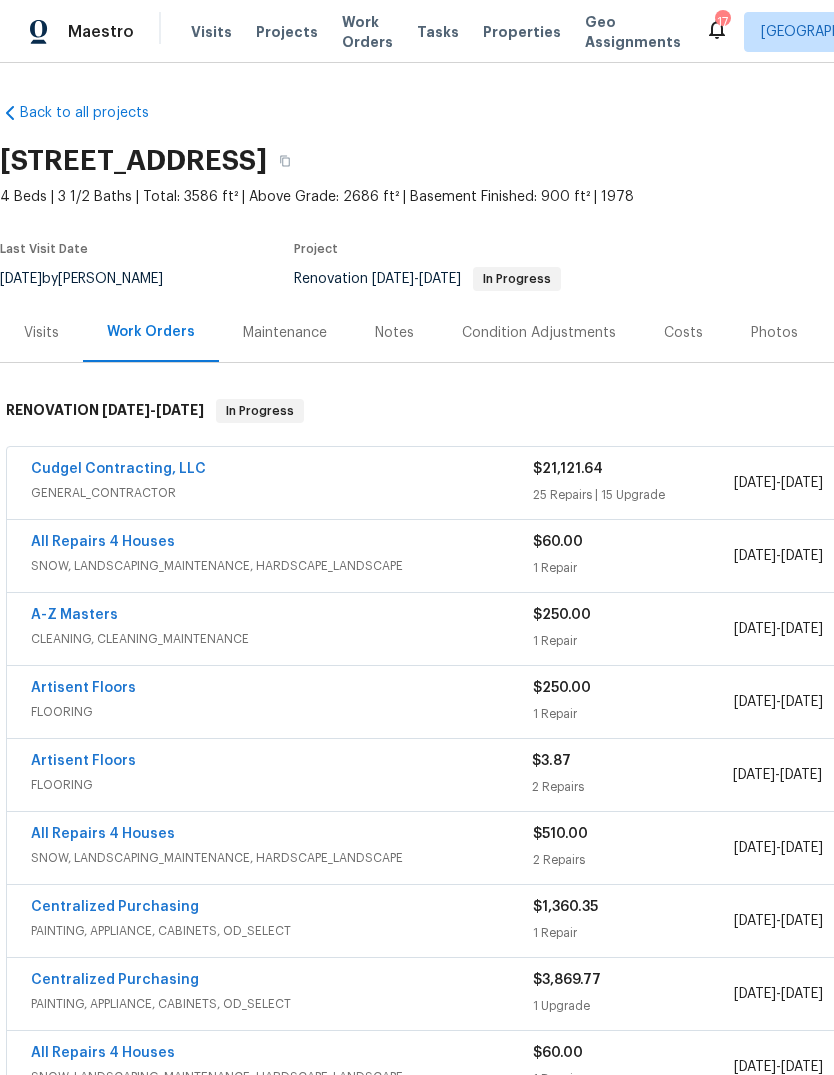 click on "Notes" at bounding box center [394, 333] 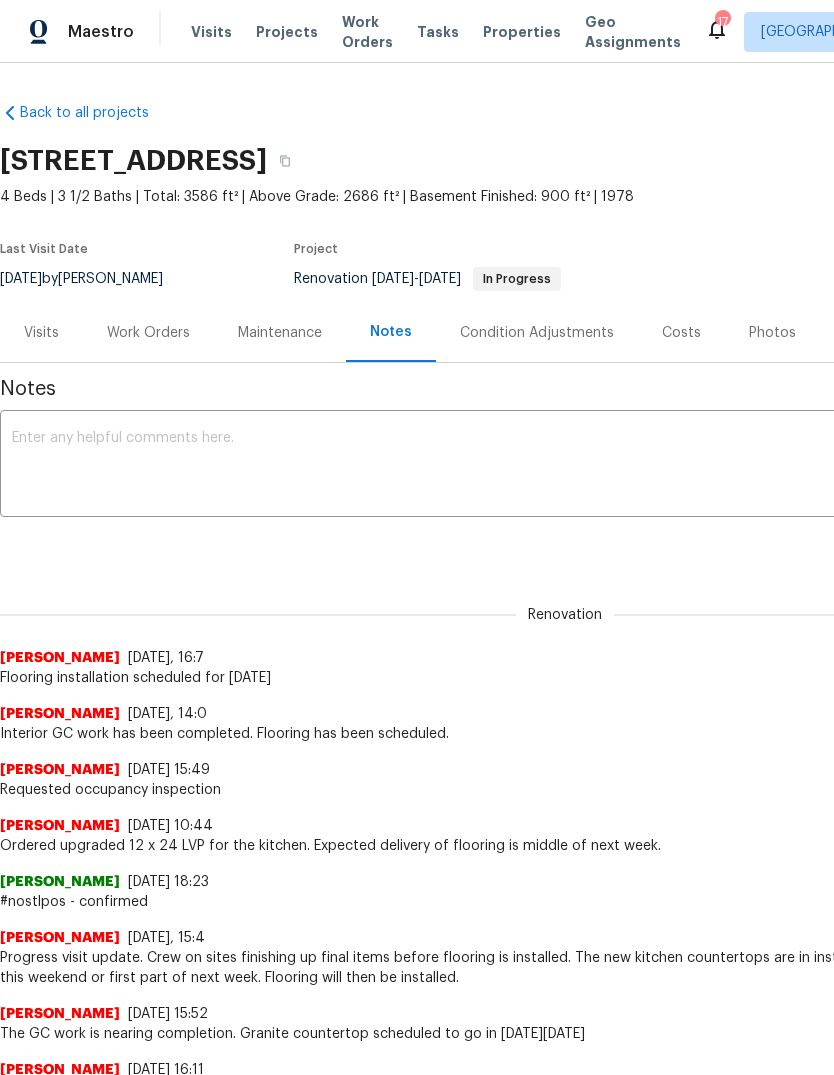 click at bounding box center [565, 466] 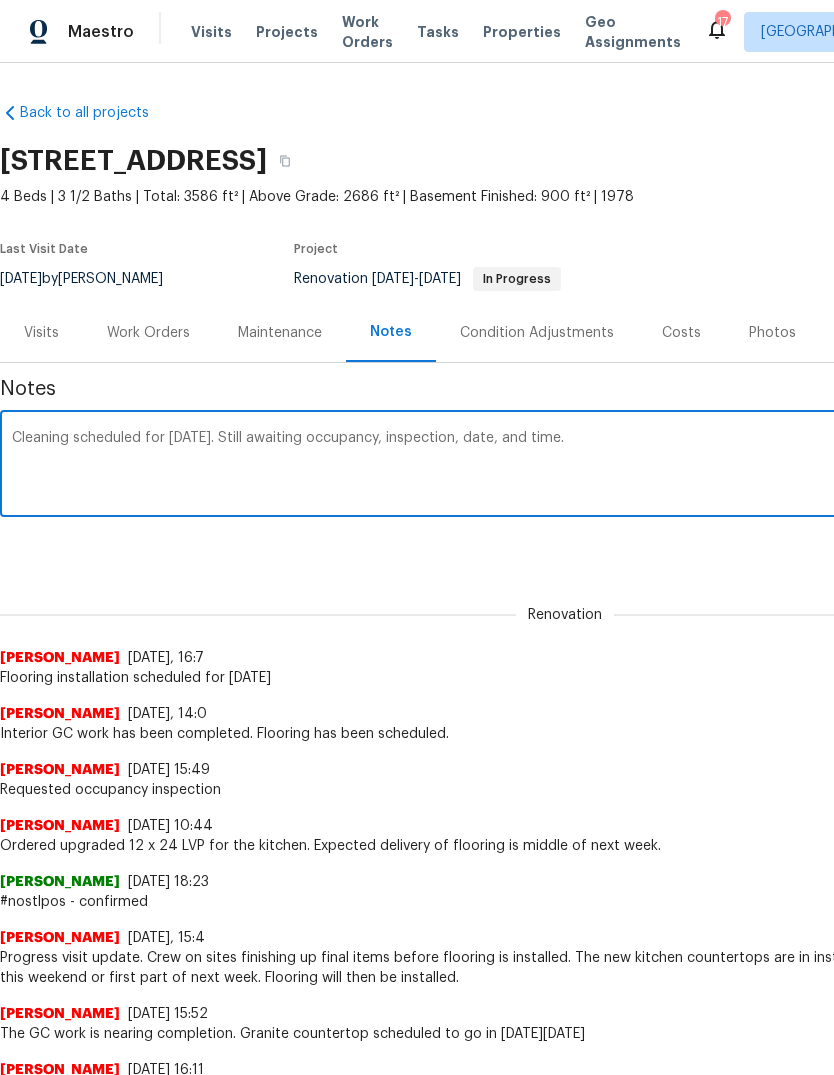 click on "Cleaning scheduled for today. Still awaiting occupancy, inspection, date, and time." at bounding box center [565, 466] 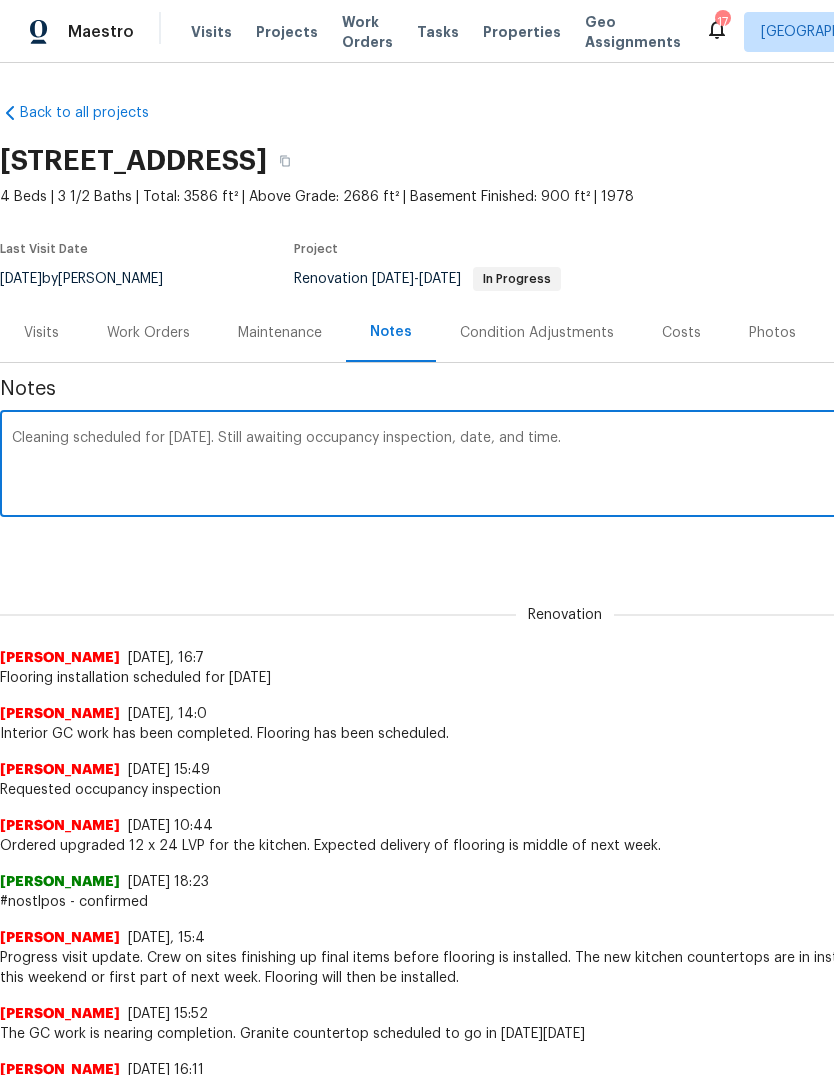 click on "Cleaning scheduled for today. Still awaiting occupancy inspection, date, and time." at bounding box center [565, 466] 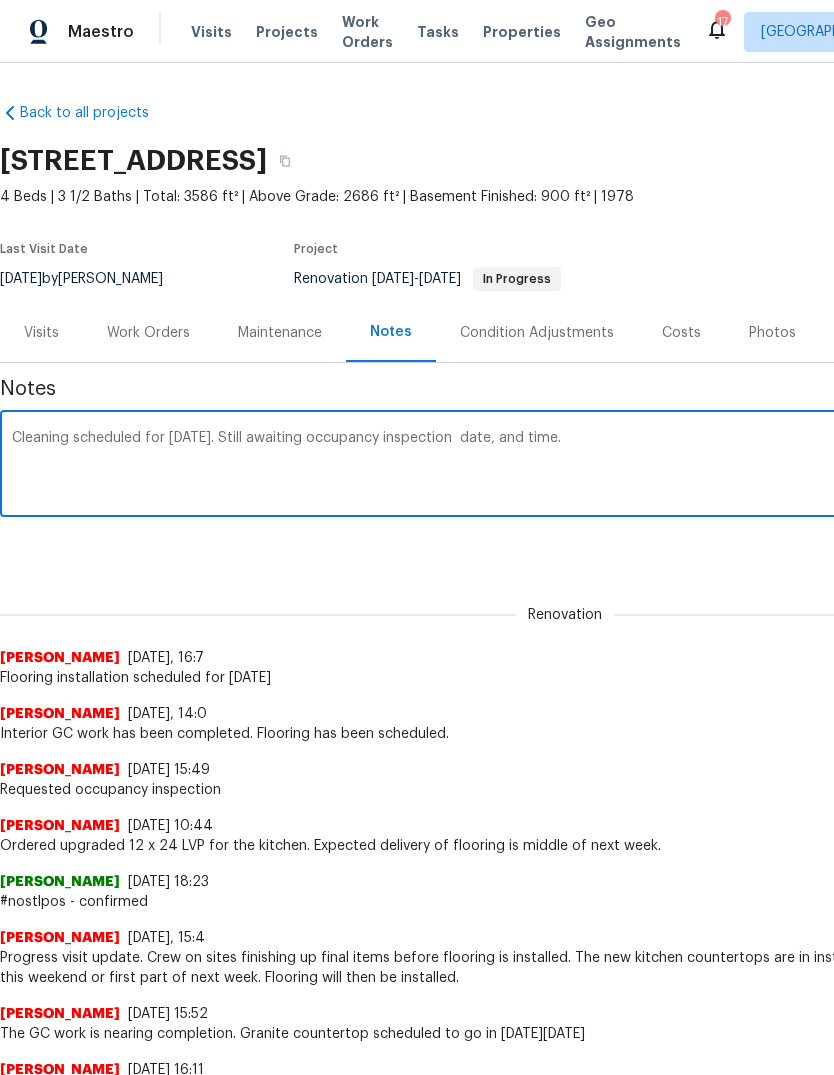 click on "Cleaning scheduled for today. Still awaiting occupancy inspection  date, and time." at bounding box center (565, 466) 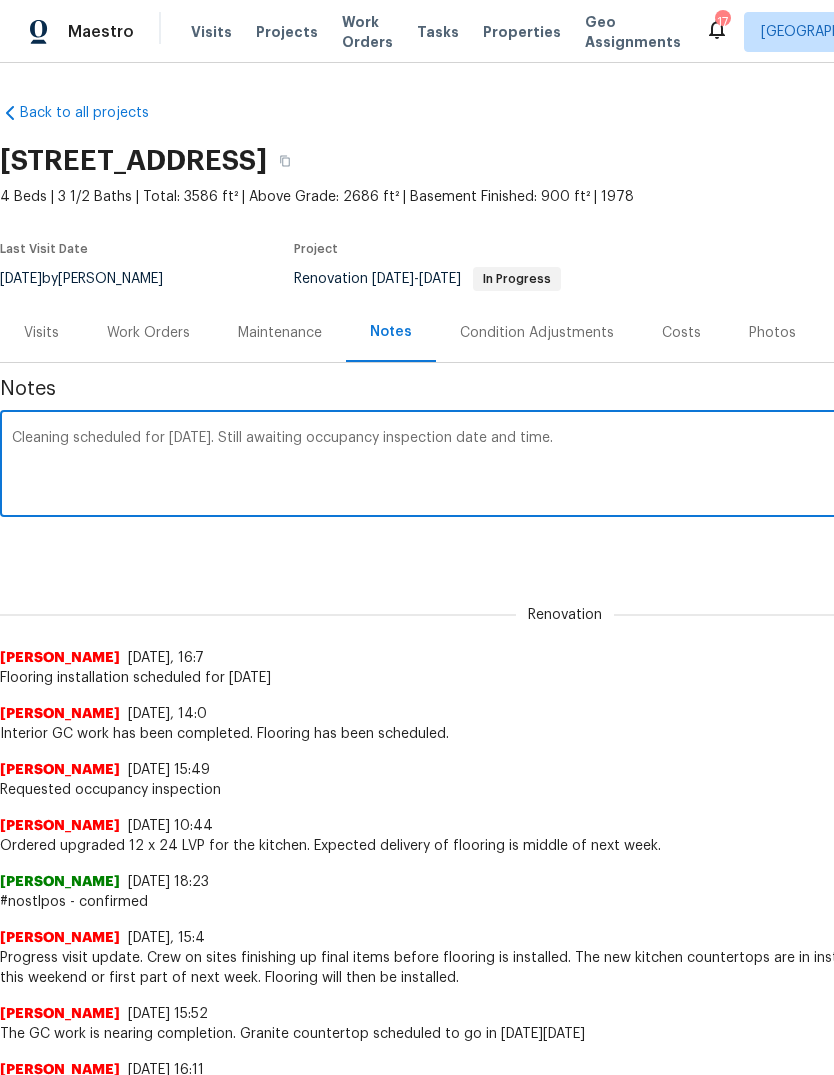 type on "Cleaning scheduled for today. Still awaiting occupancy inspection date and time." 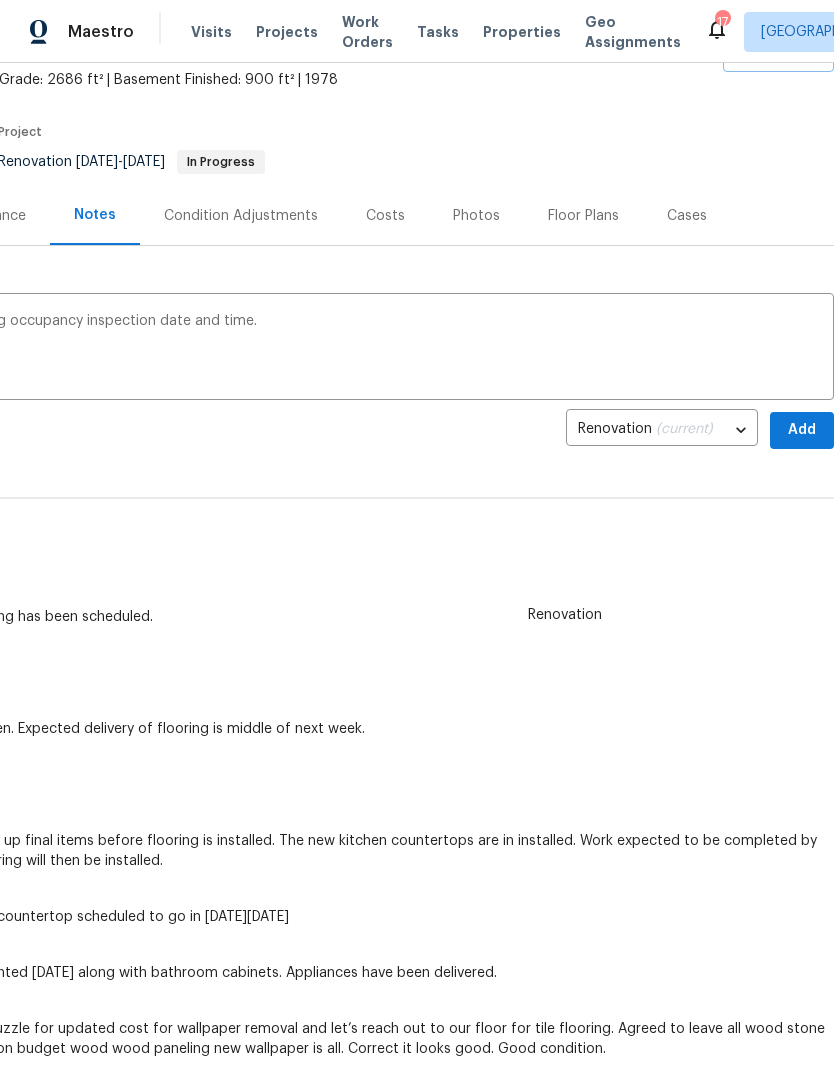 scroll, scrollTop: 121, scrollLeft: 296, axis: both 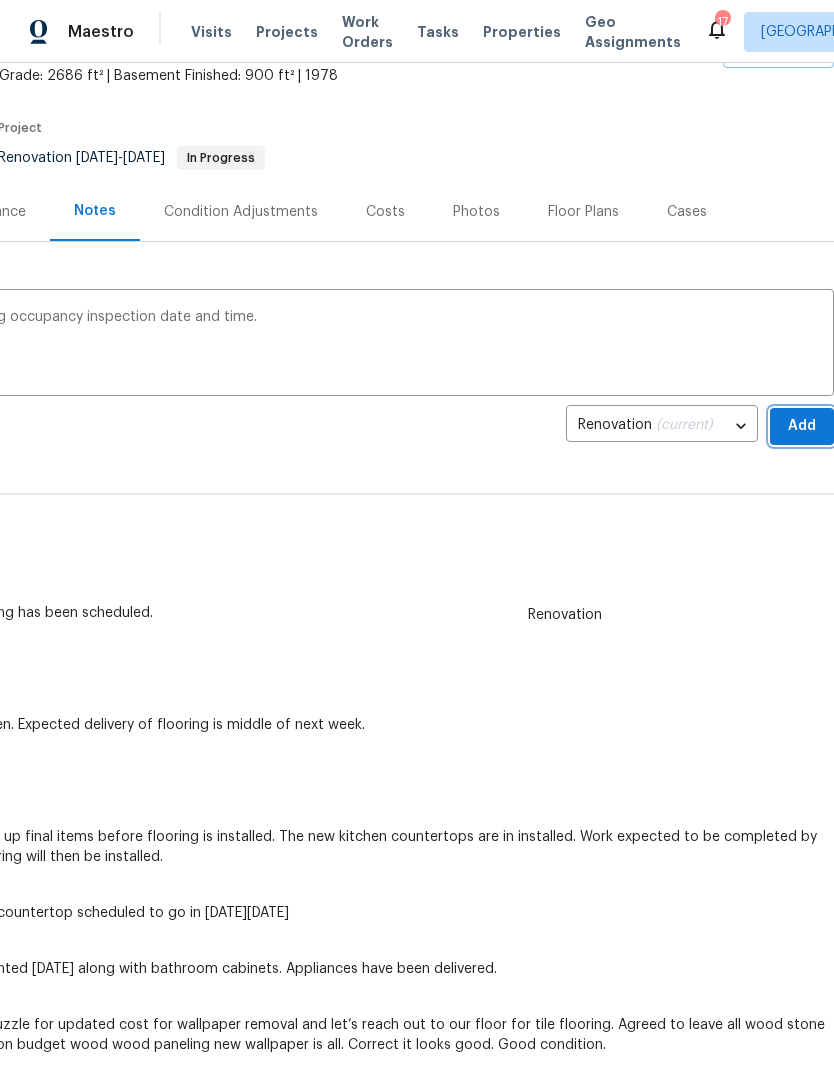 click on "Add" at bounding box center [802, 426] 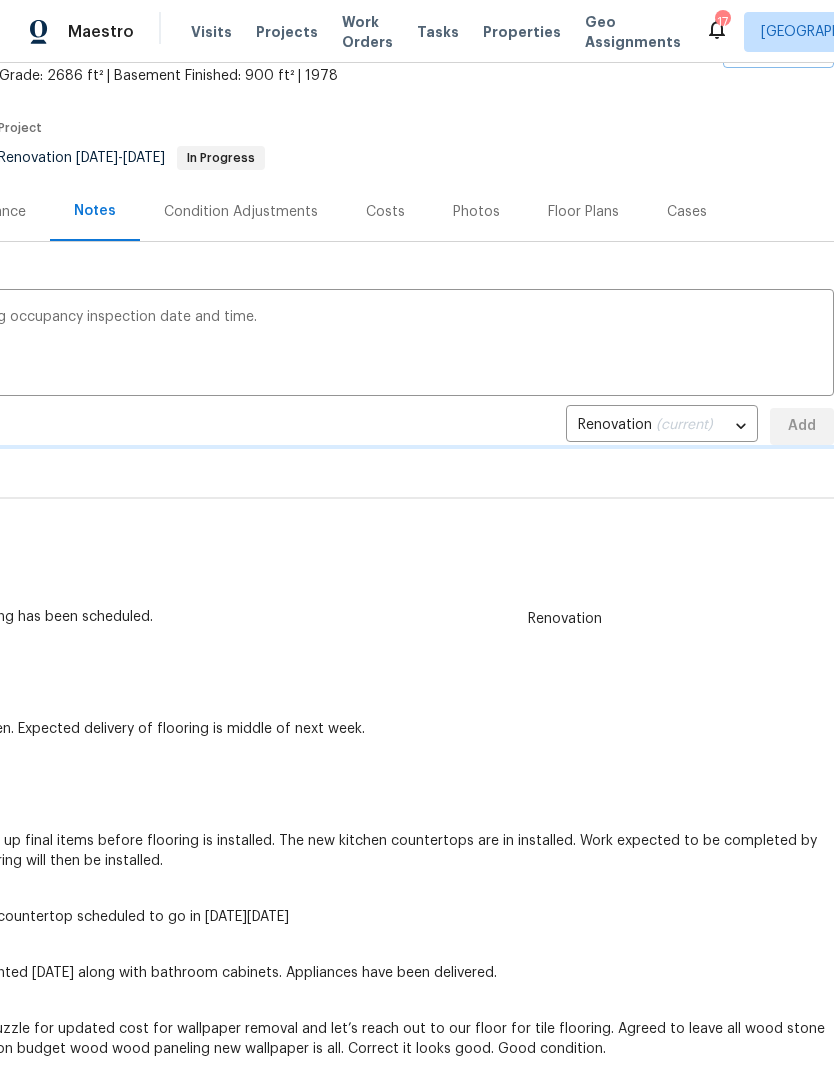 type 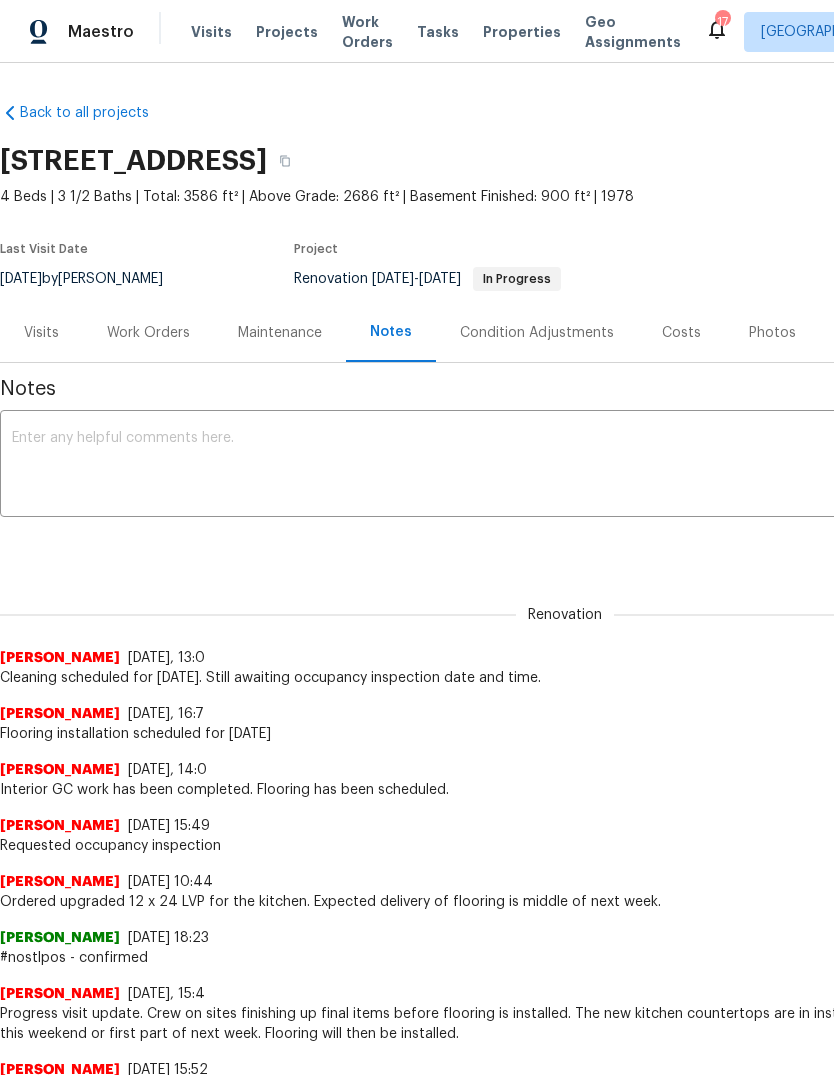 scroll, scrollTop: 0, scrollLeft: 0, axis: both 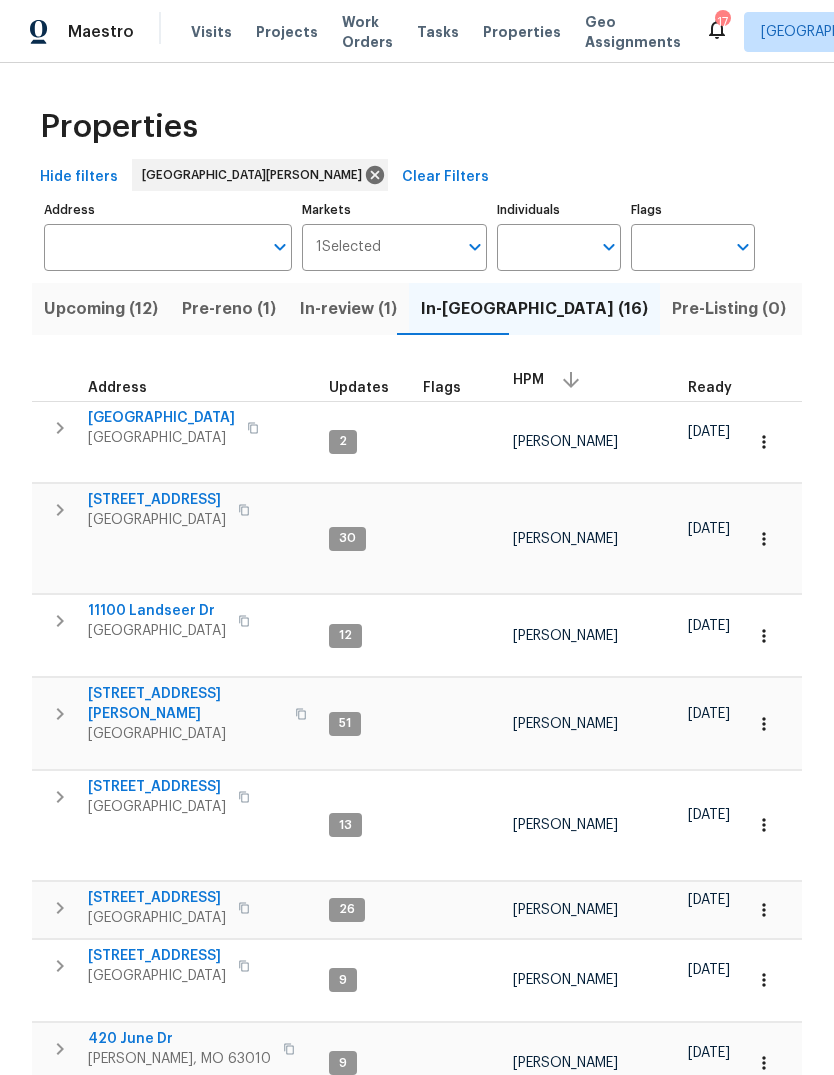 click on "Projects" at bounding box center [287, 32] 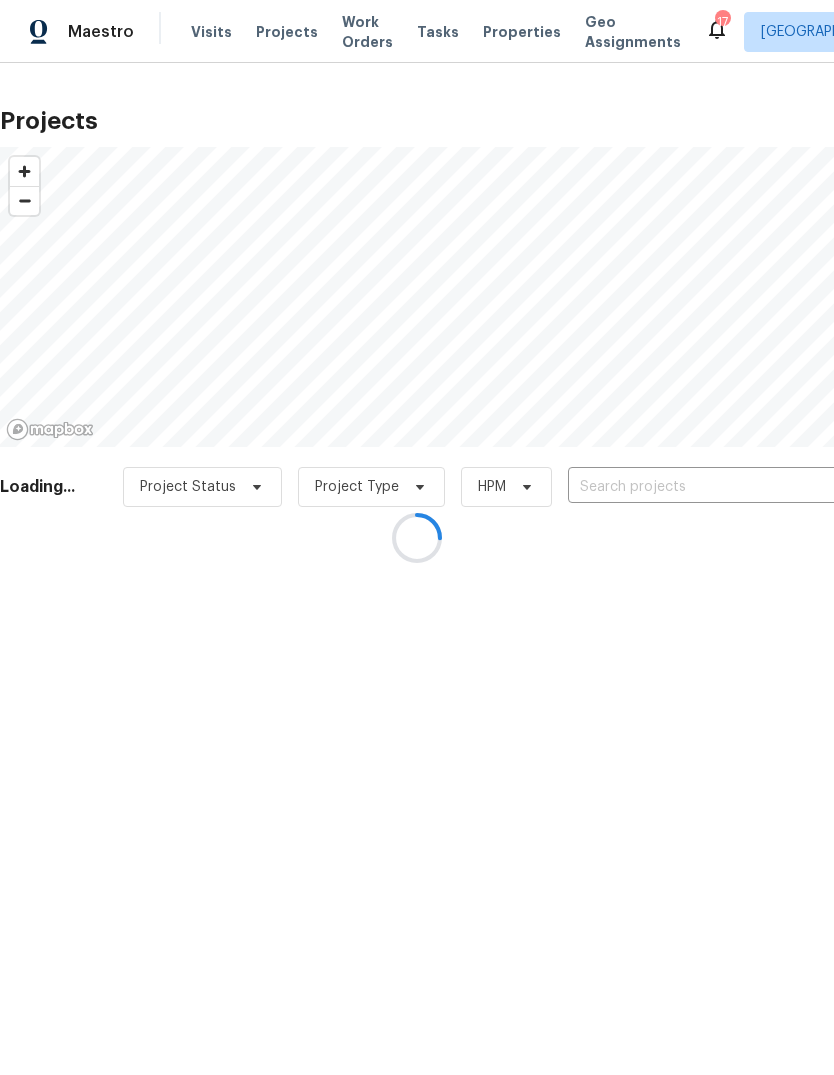 click at bounding box center [417, 537] 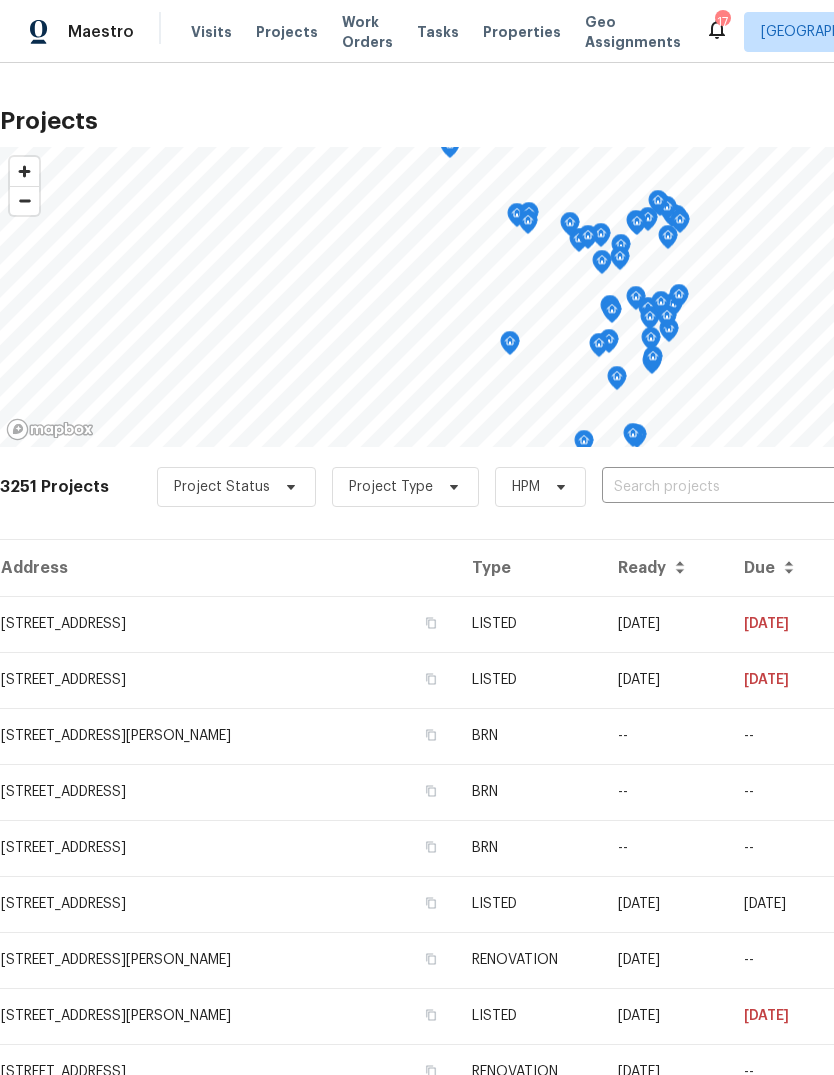 click at bounding box center (716, 487) 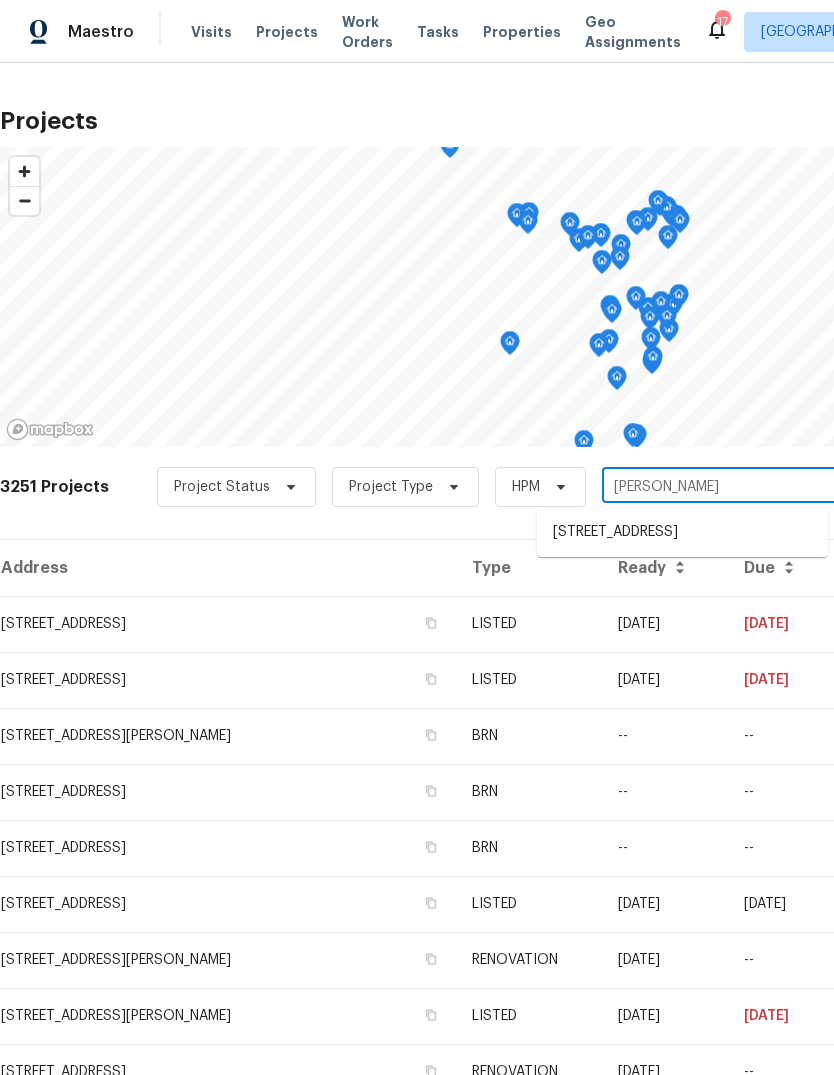 type on "woodlet" 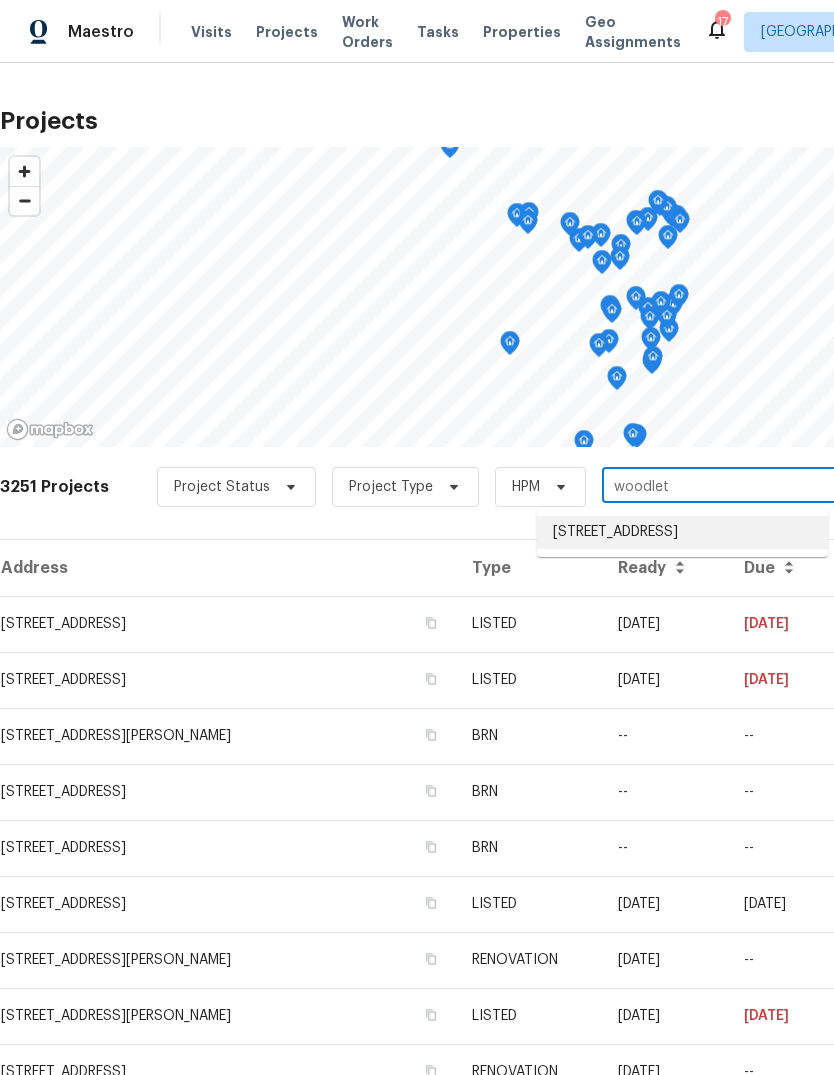 click on "[STREET_ADDRESS]" at bounding box center [682, 532] 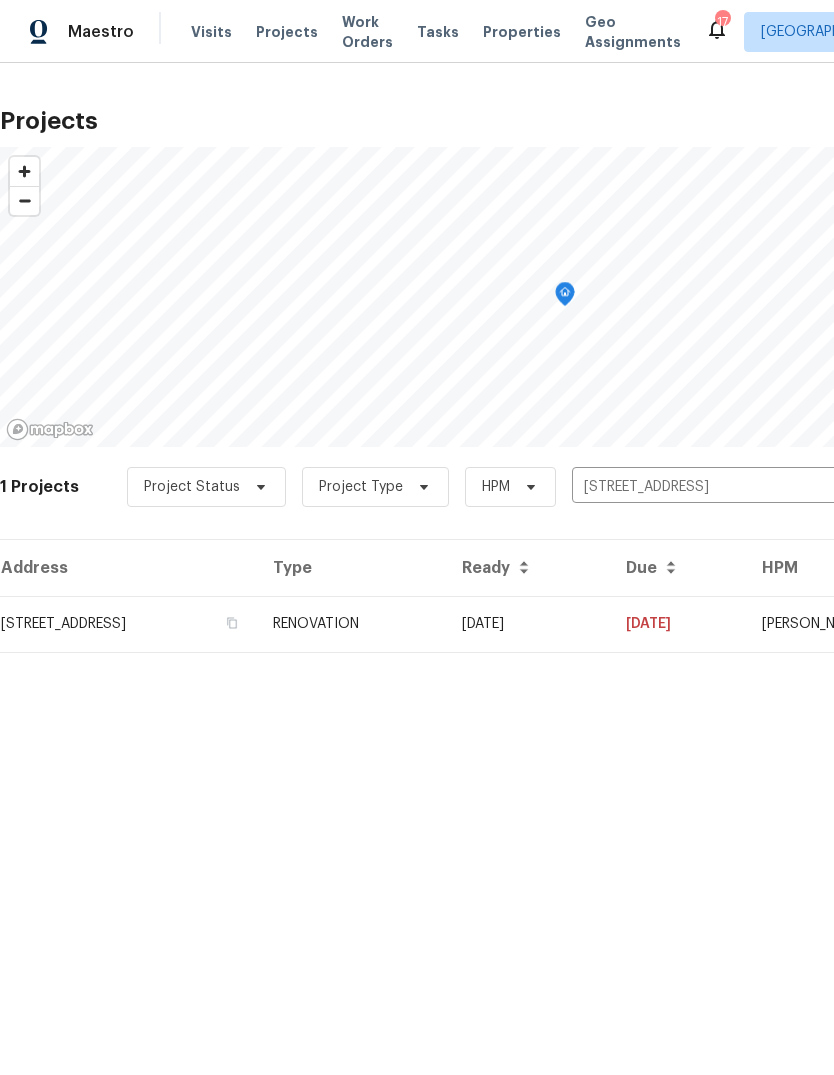 click on "RENOVATION" at bounding box center [351, 624] 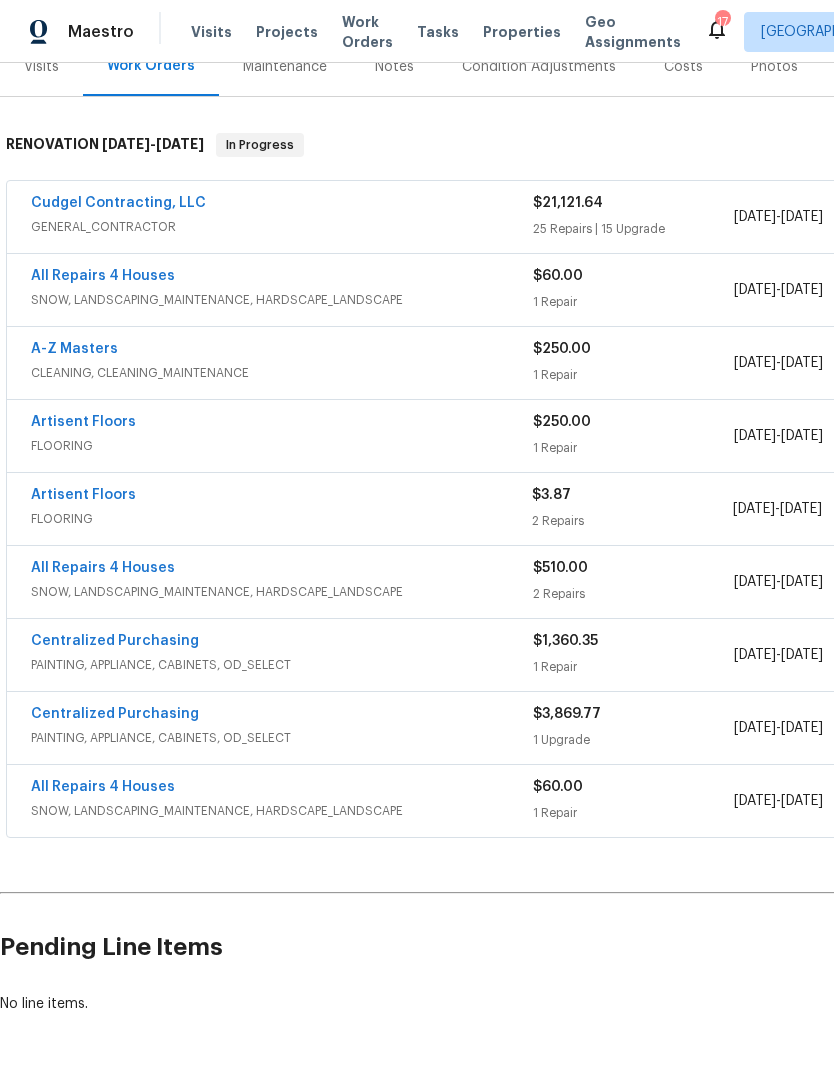 scroll, scrollTop: 265, scrollLeft: 0, axis: vertical 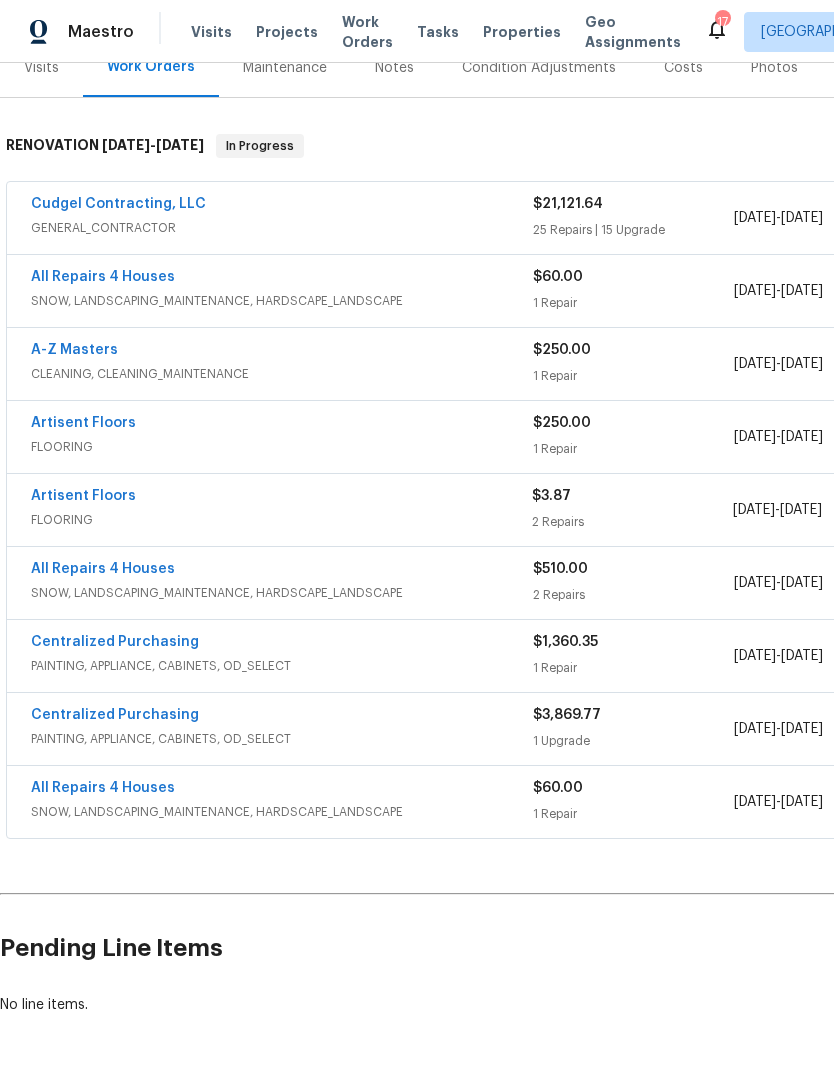 click on "A-Z Masters" at bounding box center (74, 350) 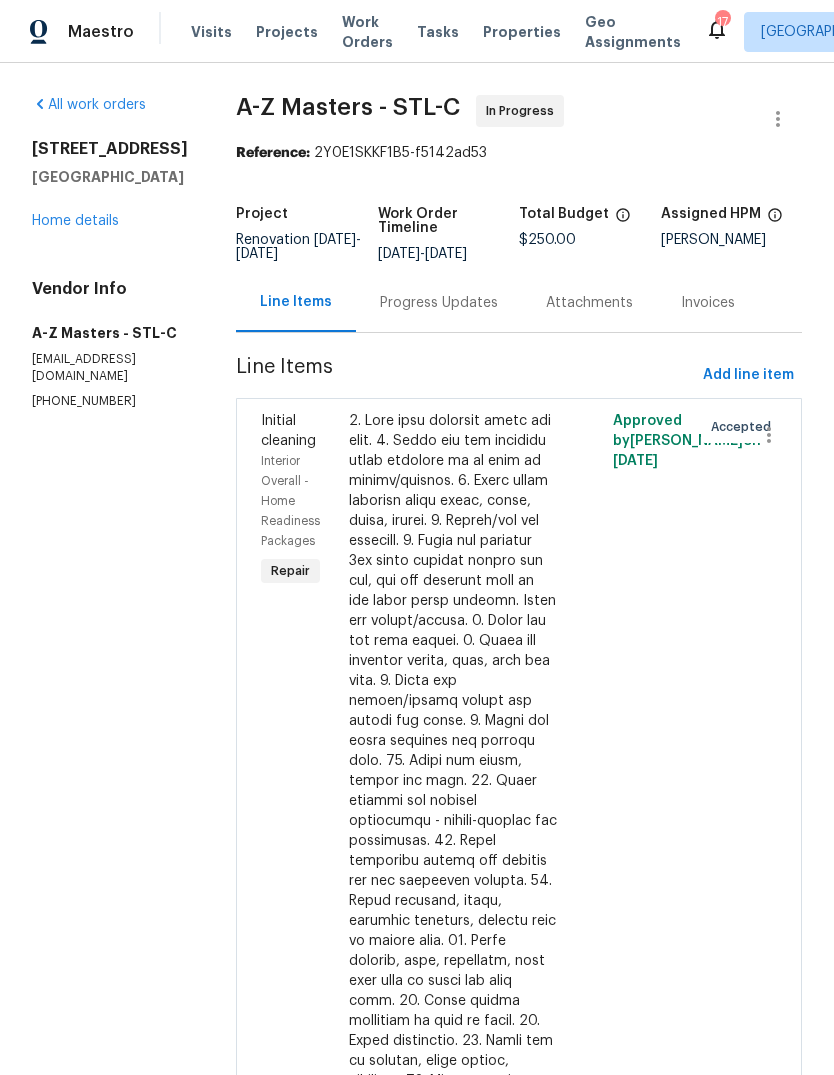 click on "Progress Updates" at bounding box center (439, 303) 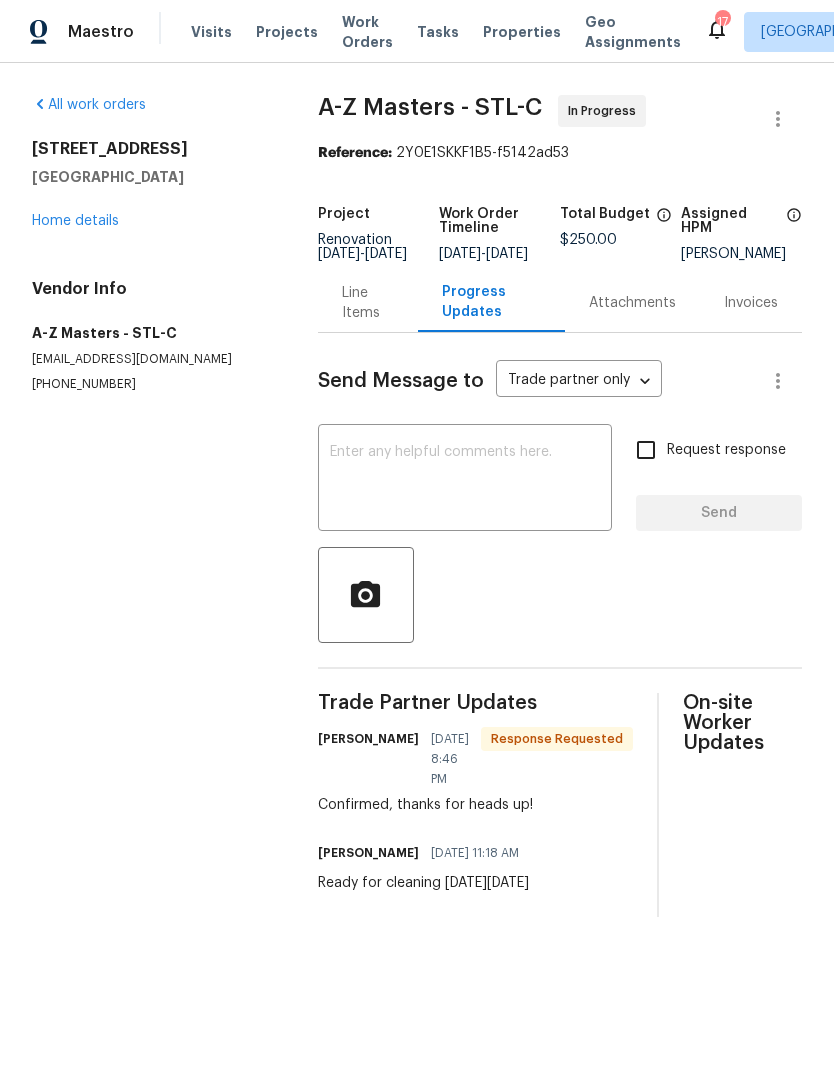 click at bounding box center [465, 480] 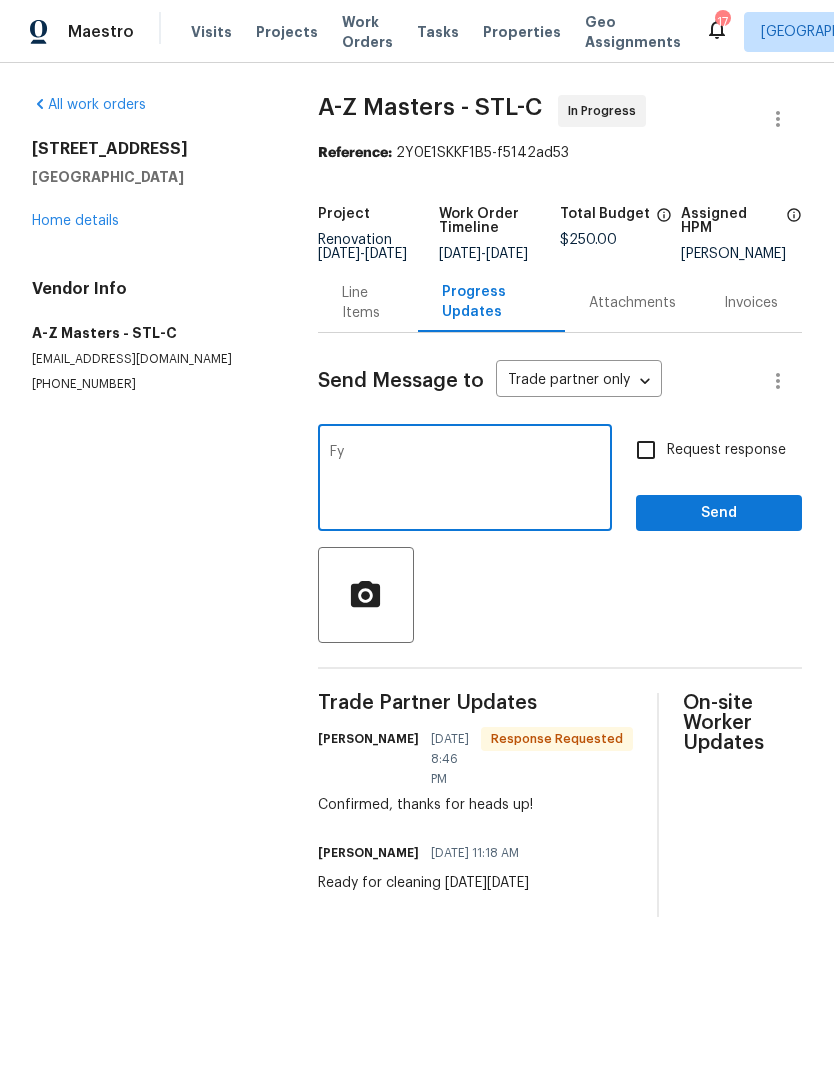 type on "F" 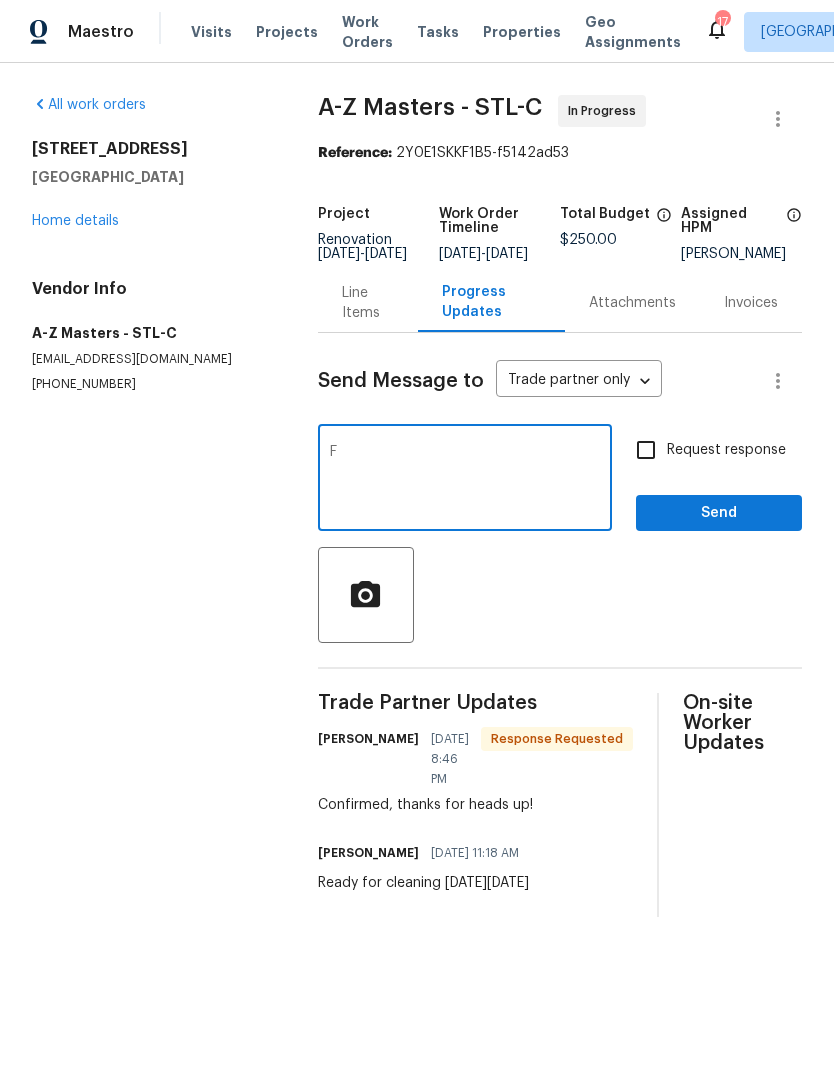 type 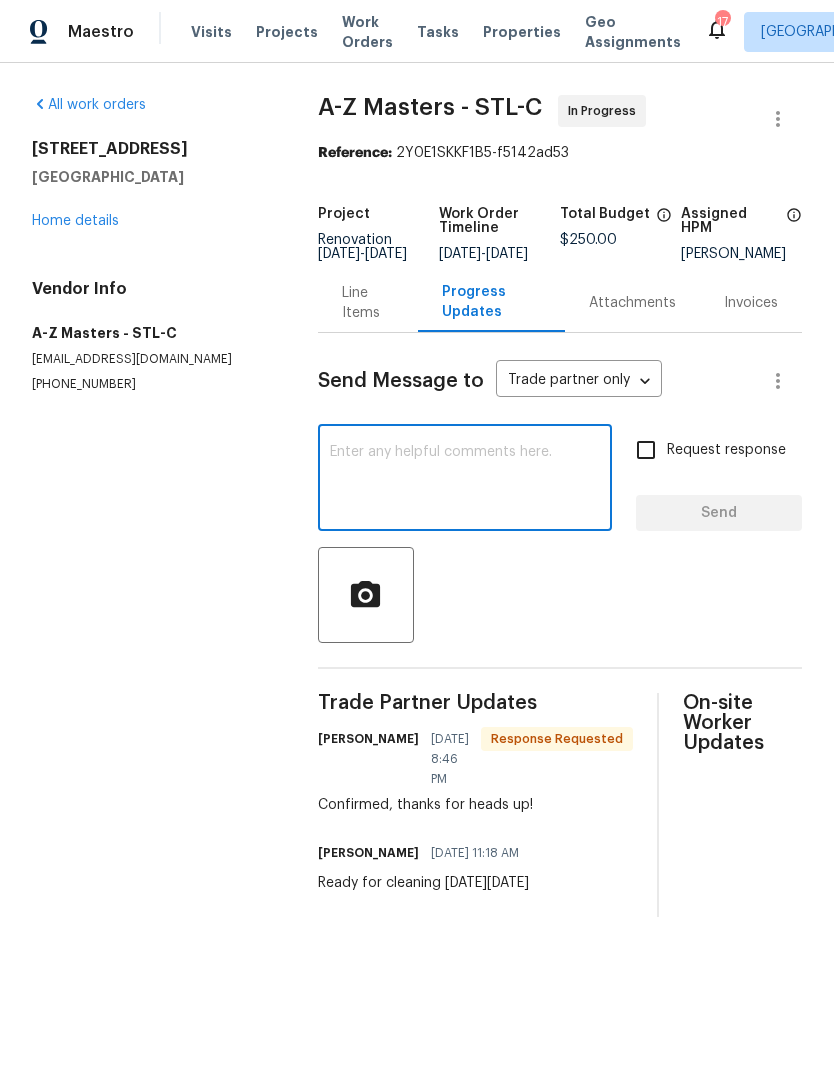 click on "Home details" at bounding box center (75, 221) 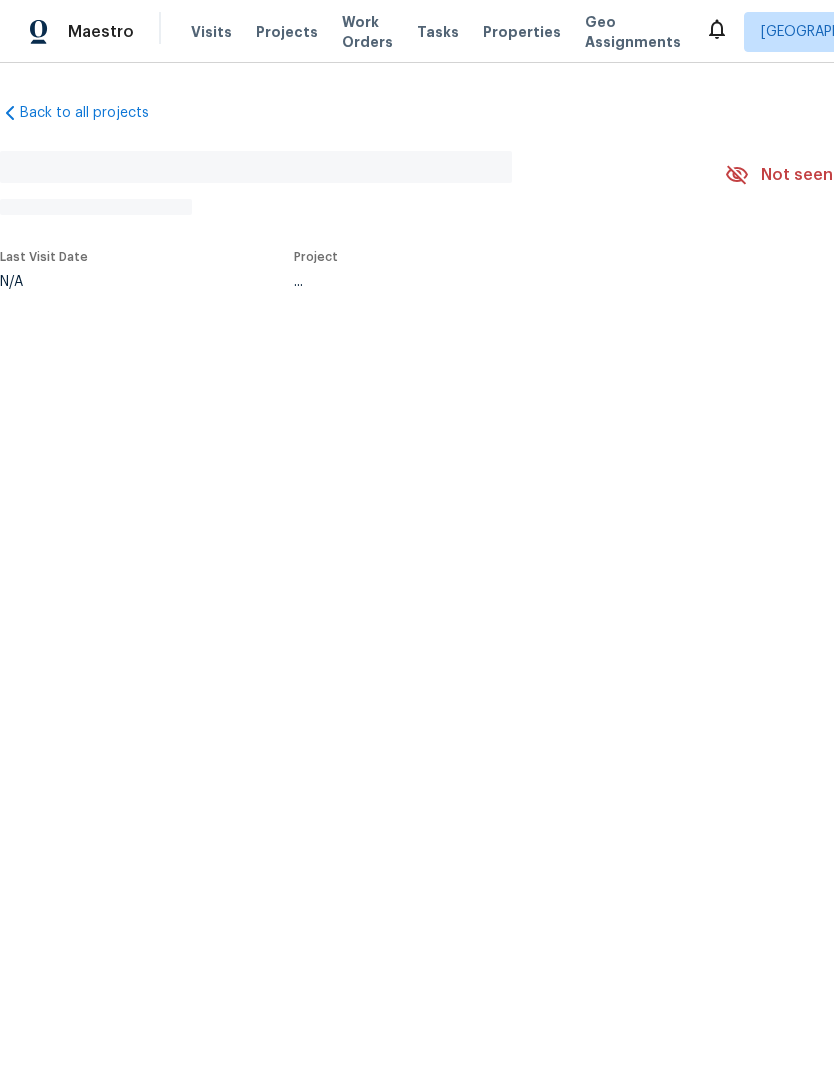 scroll, scrollTop: 0, scrollLeft: 0, axis: both 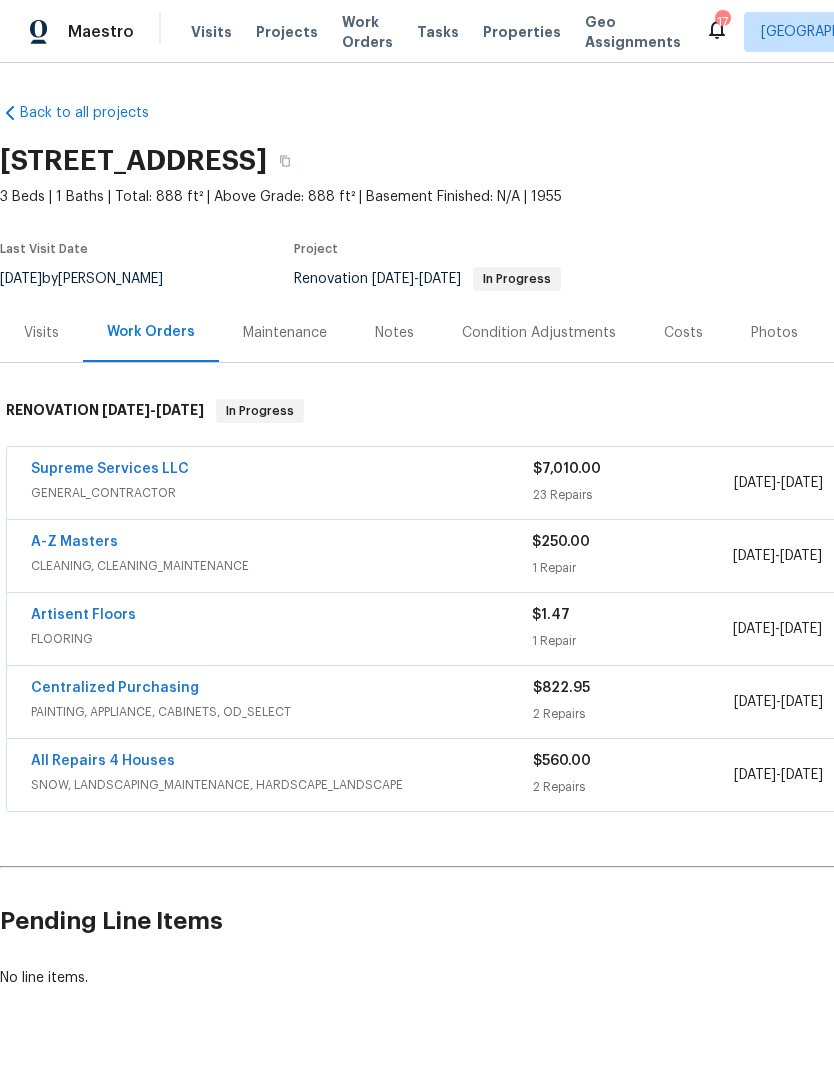 click on "A-Z Masters" at bounding box center [74, 542] 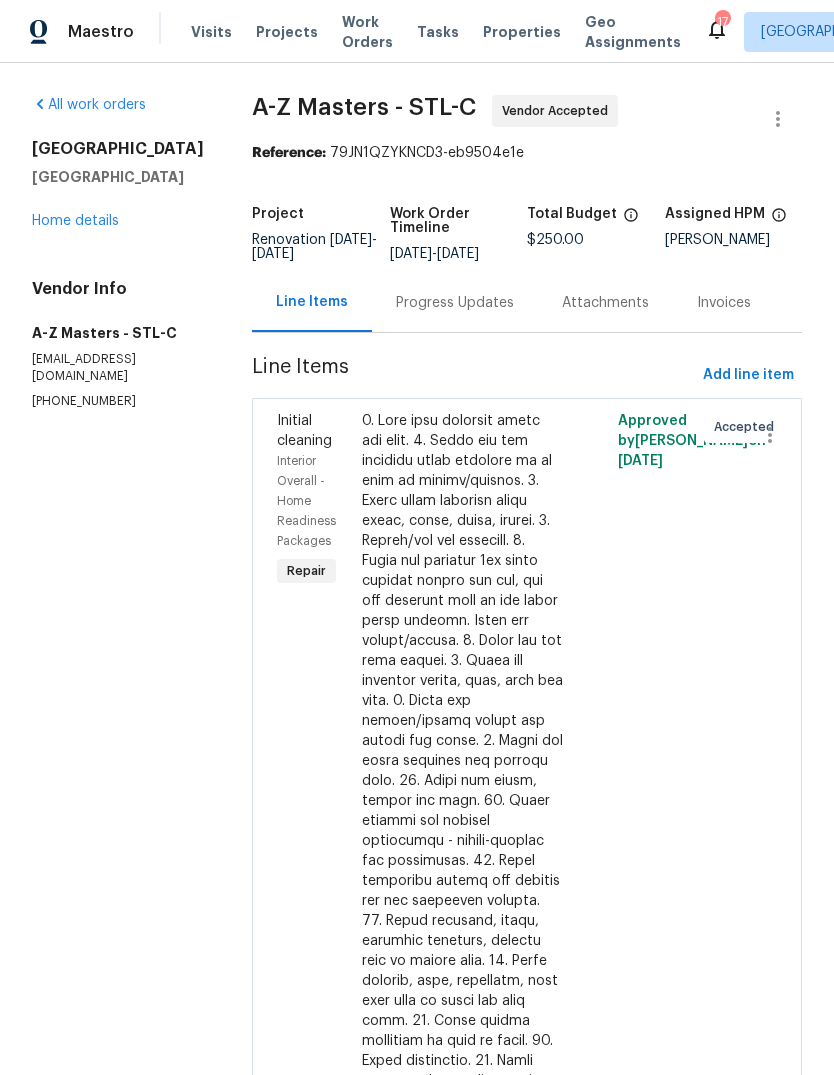 click on "Progress Updates" at bounding box center (455, 303) 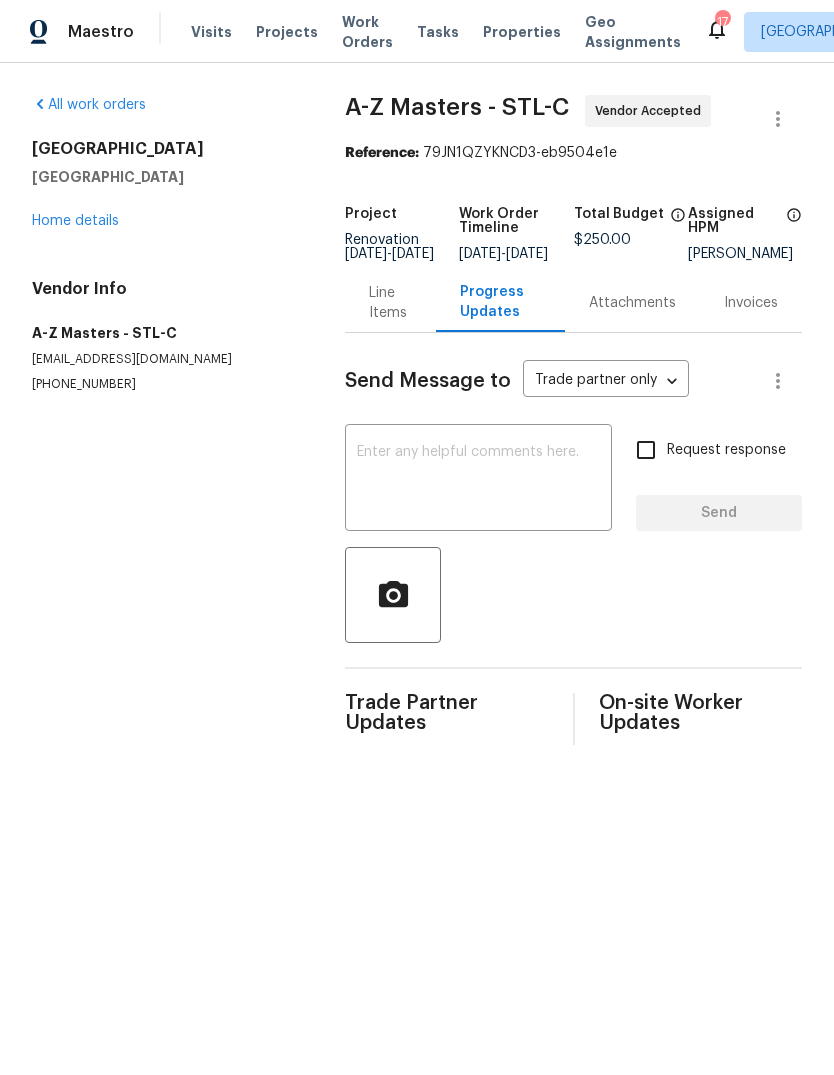 click at bounding box center [478, 480] 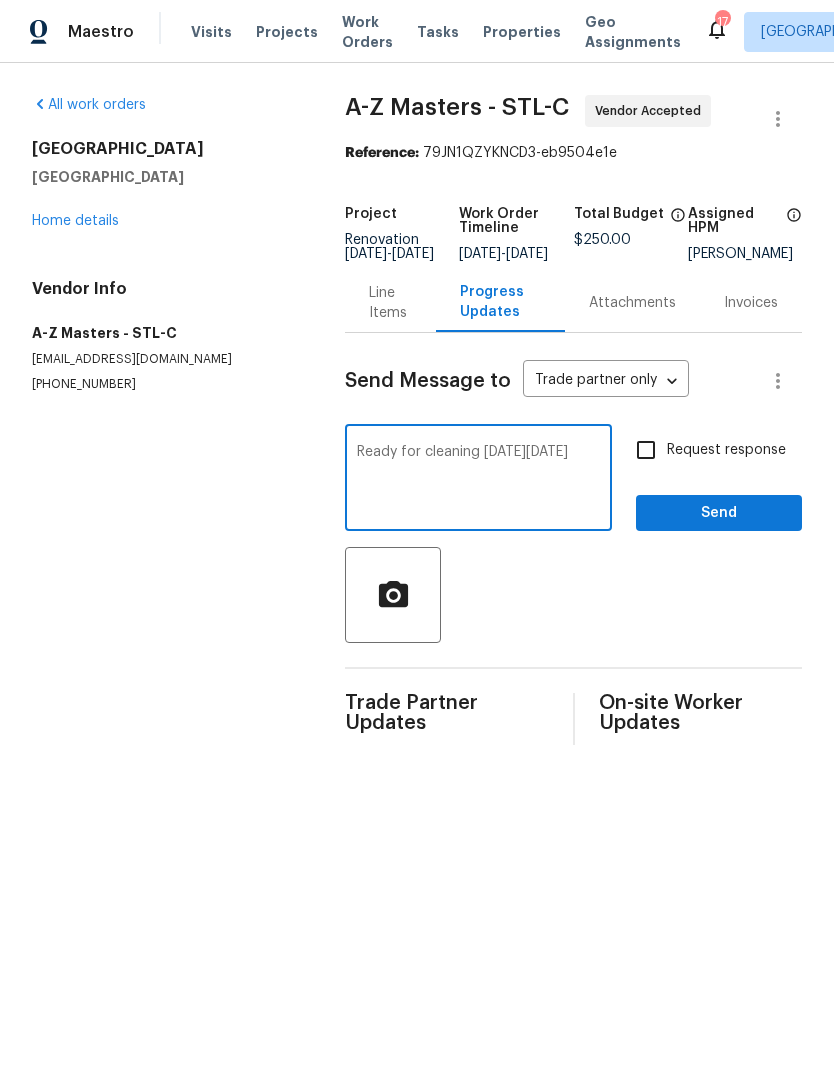 type on "Ready for cleaning on Wednesday 7/23" 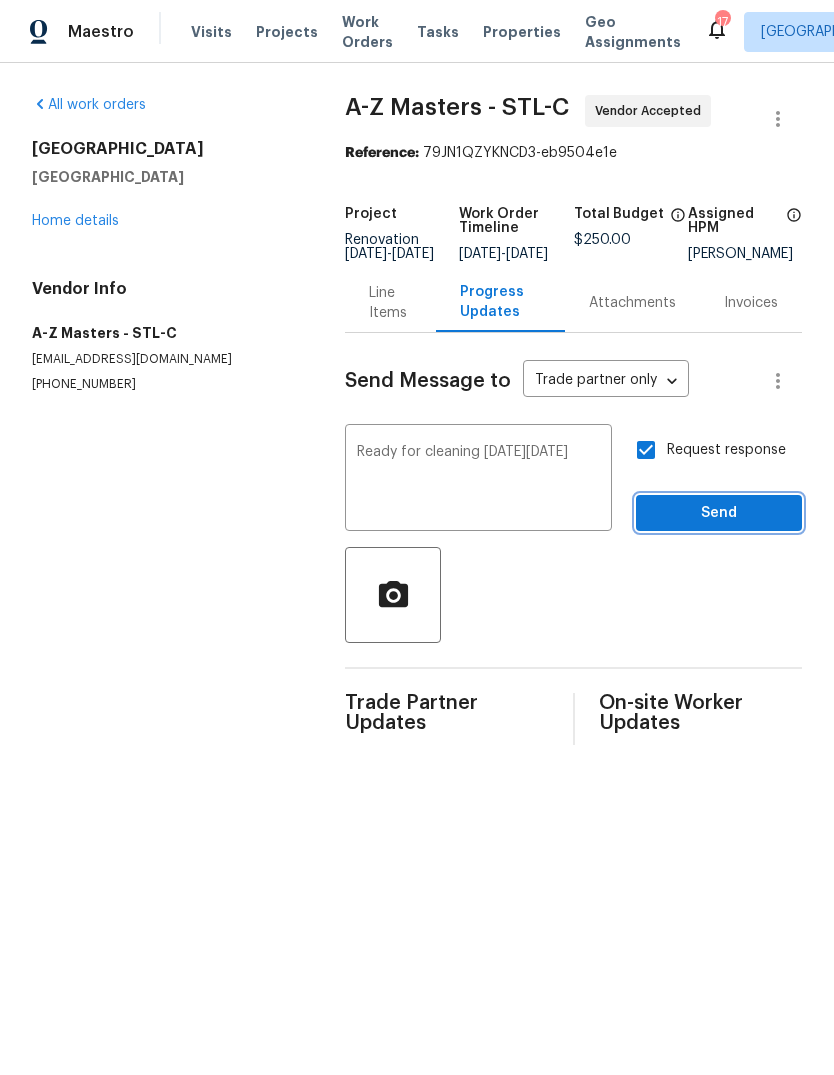 click on "Send" at bounding box center [719, 513] 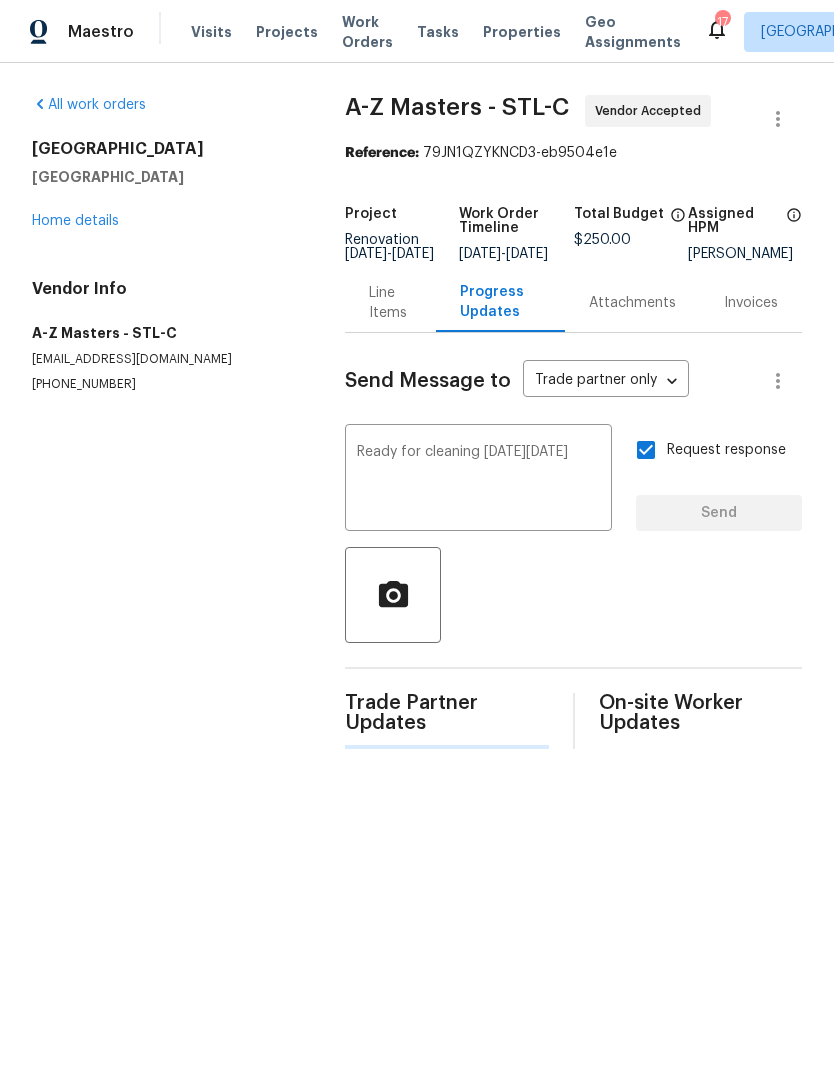 type 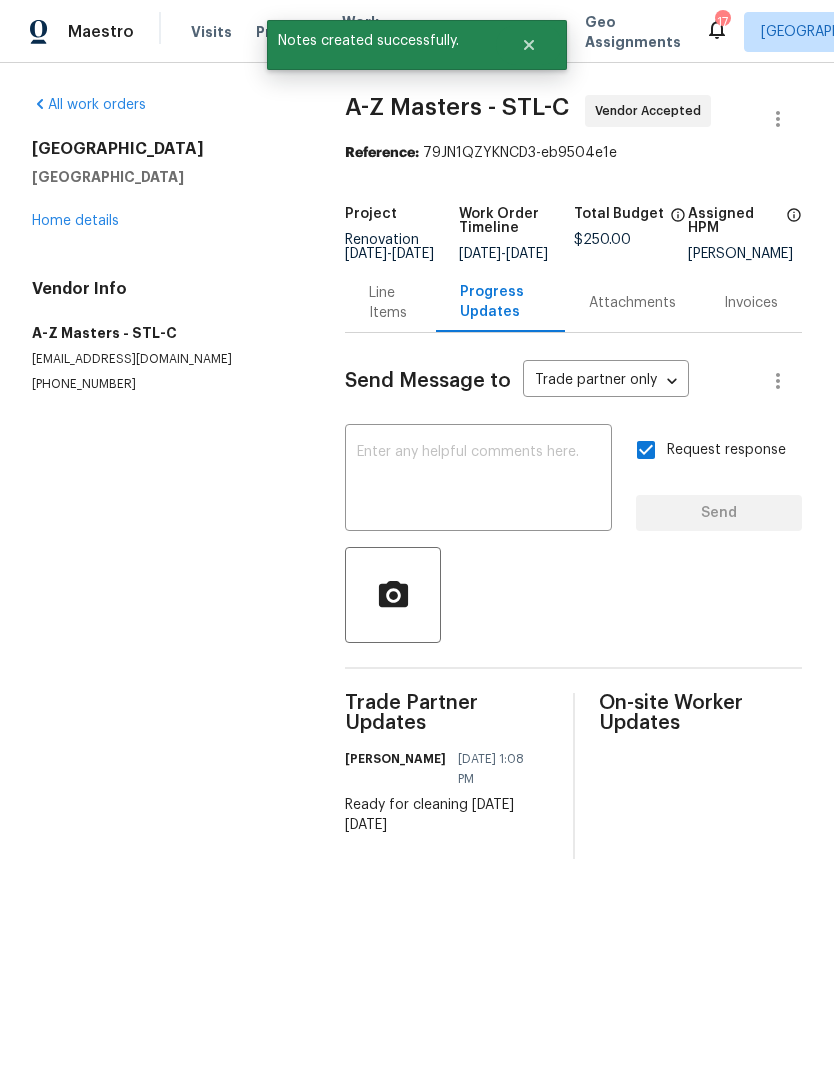 click on "Home details" at bounding box center [75, 221] 